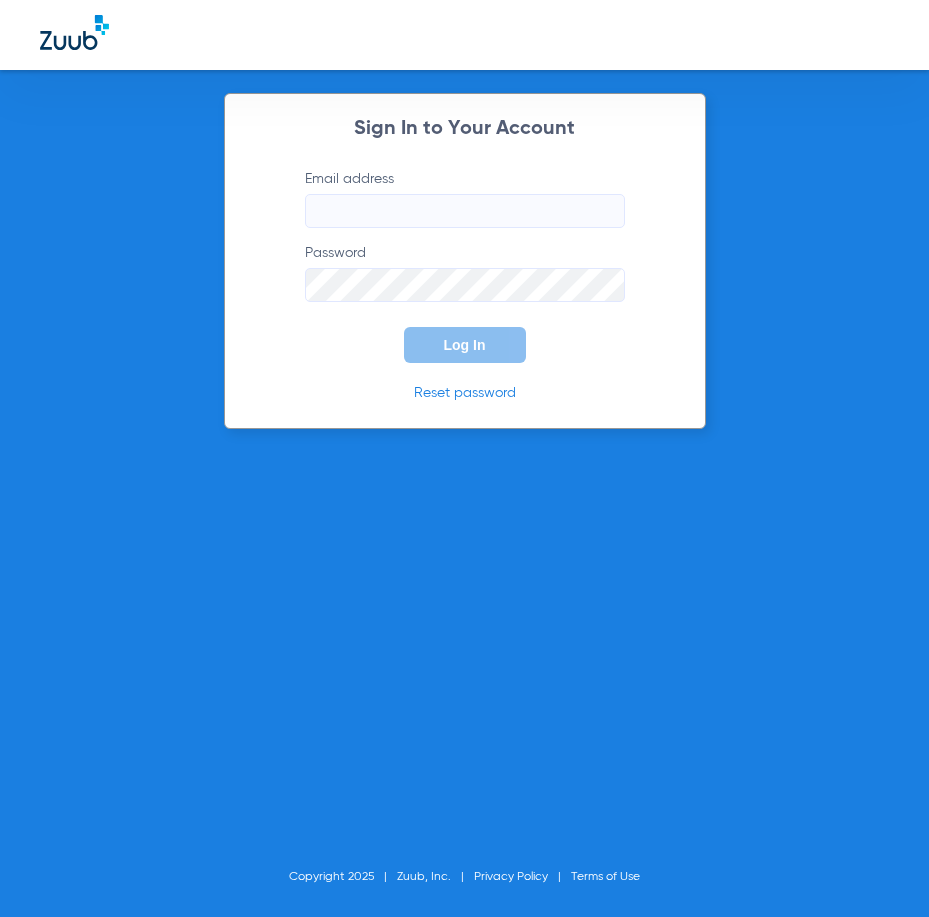 scroll, scrollTop: 0, scrollLeft: 0, axis: both 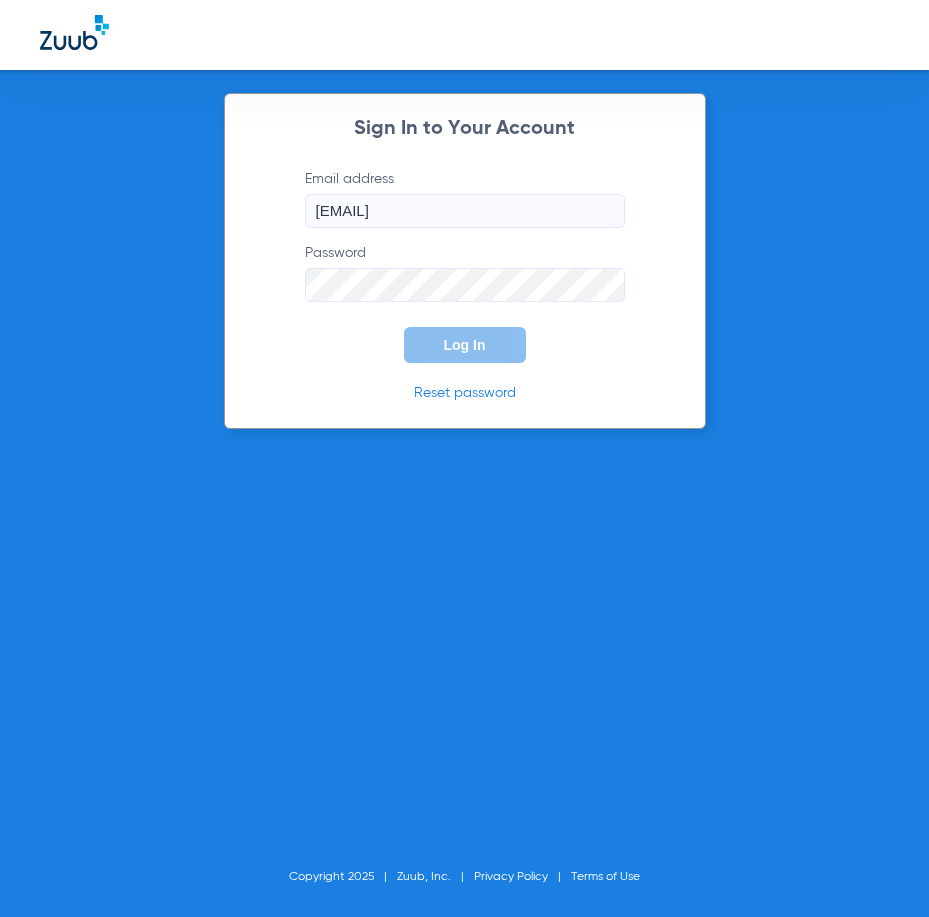 type on "cortiz@theriodental.com" 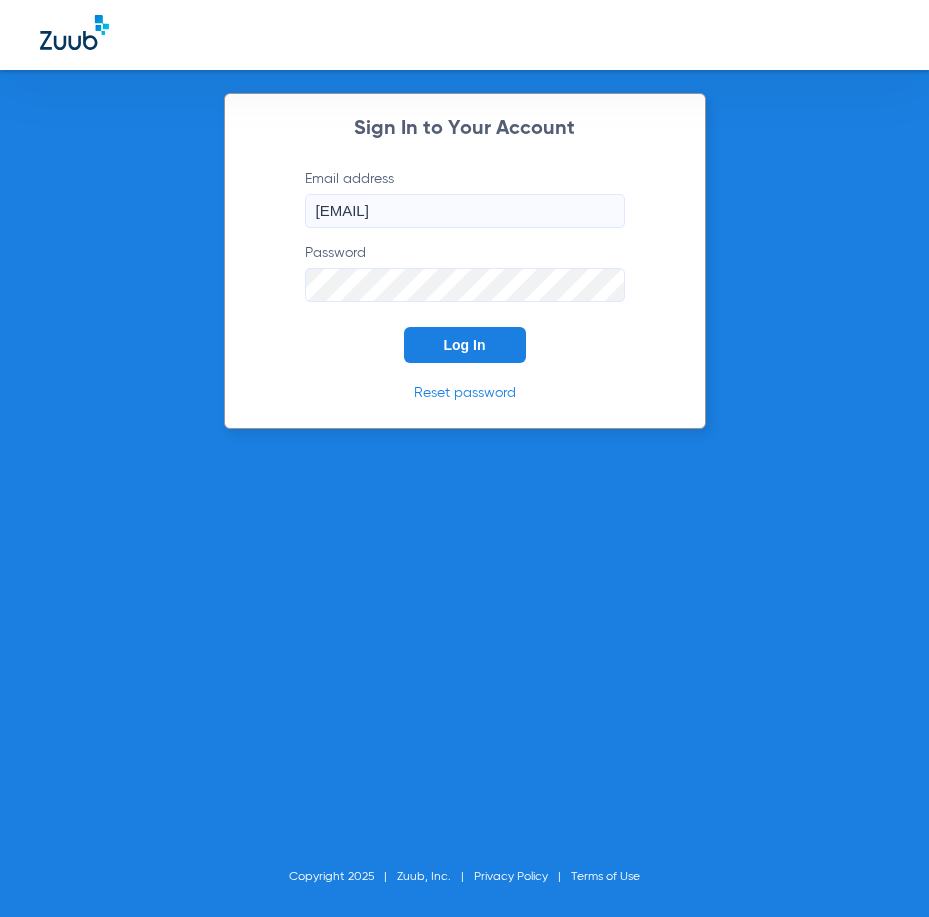 click on "Log In" 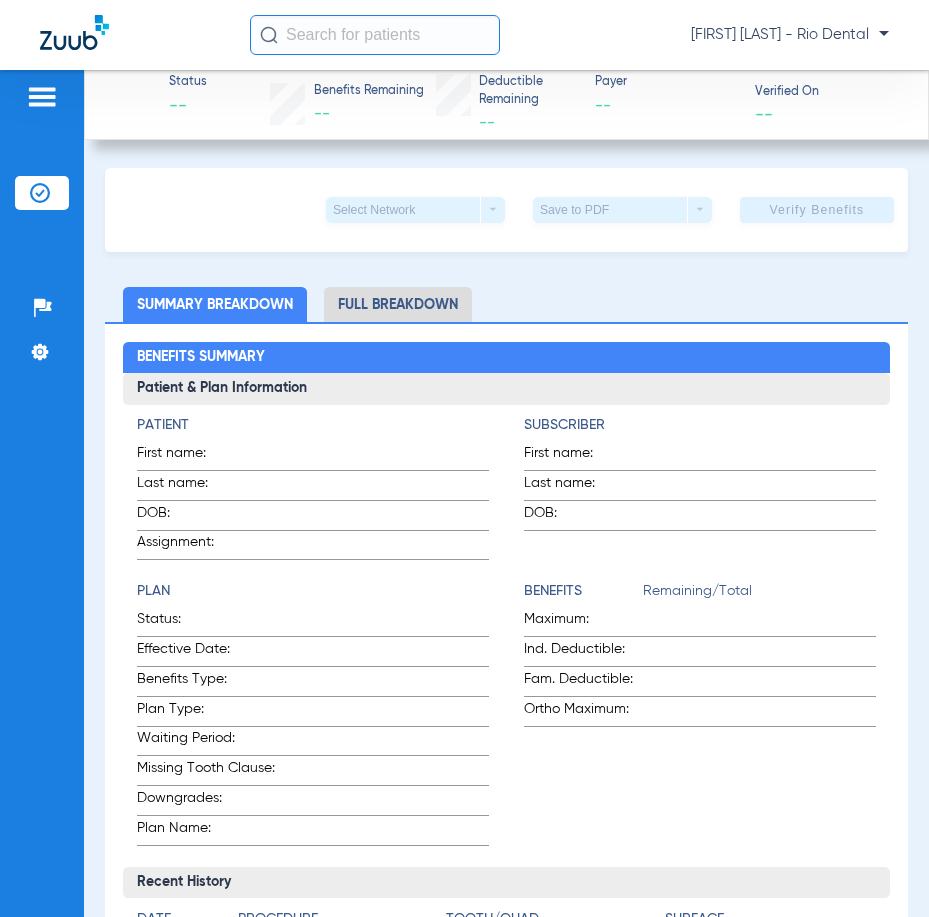 click 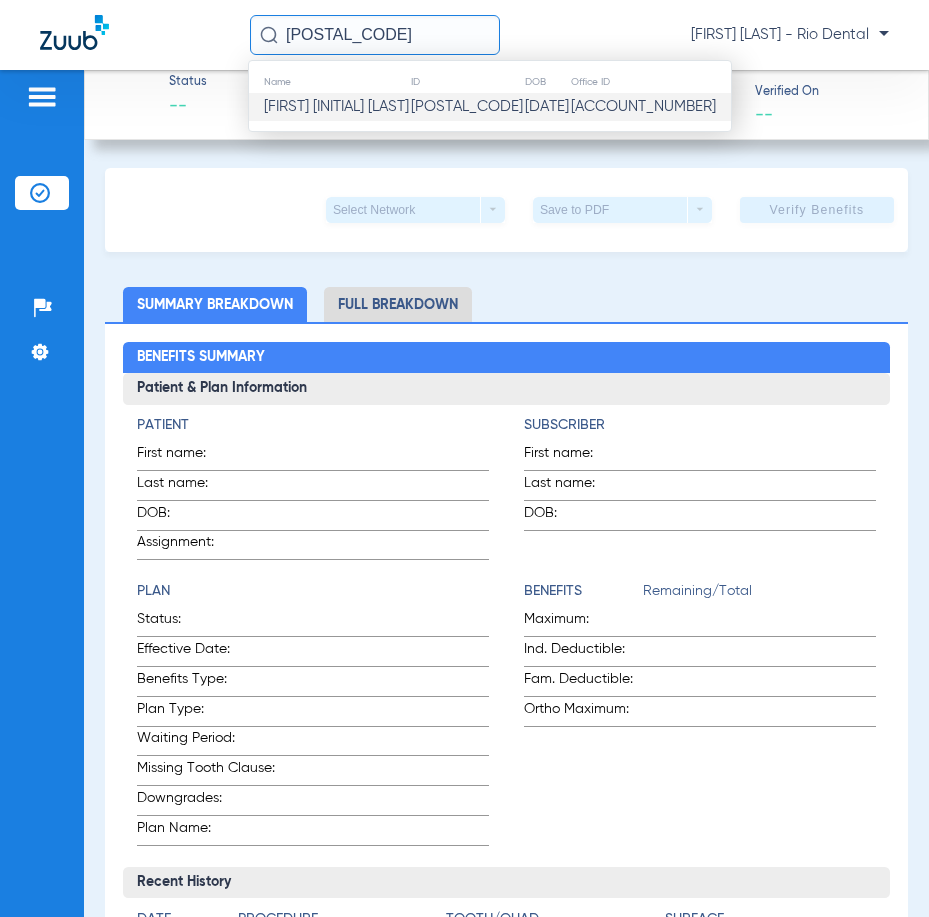 type on "44011" 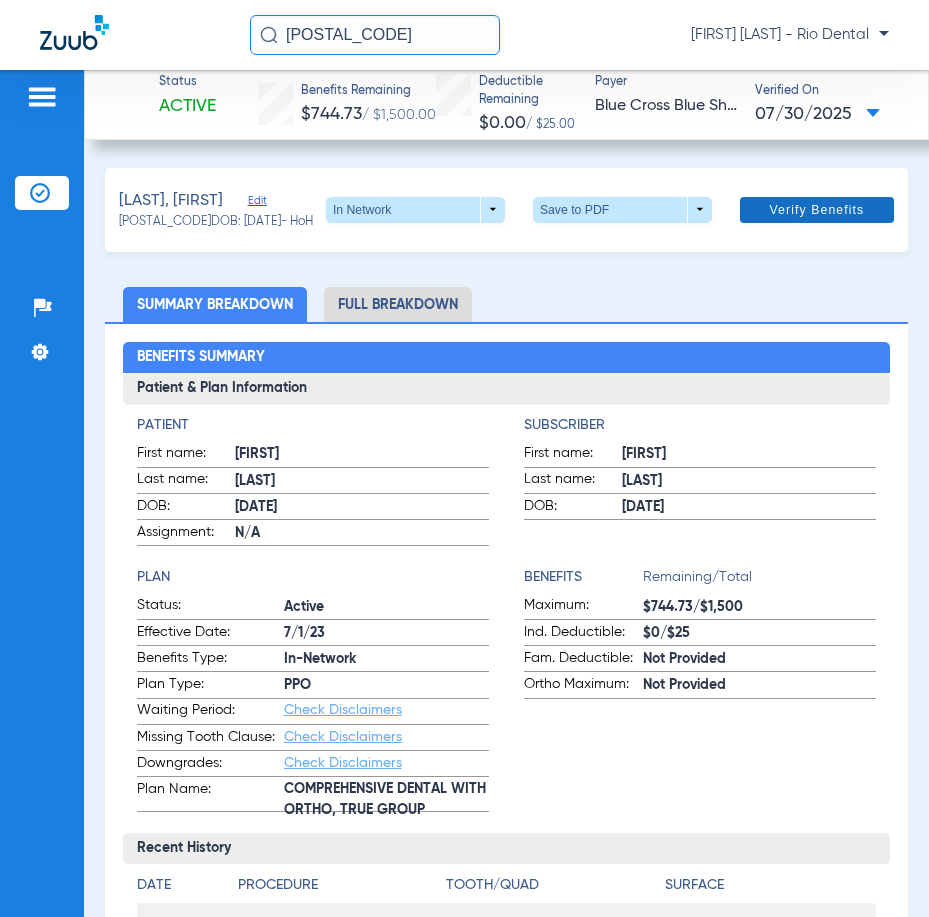 click on "Verify Benefits" 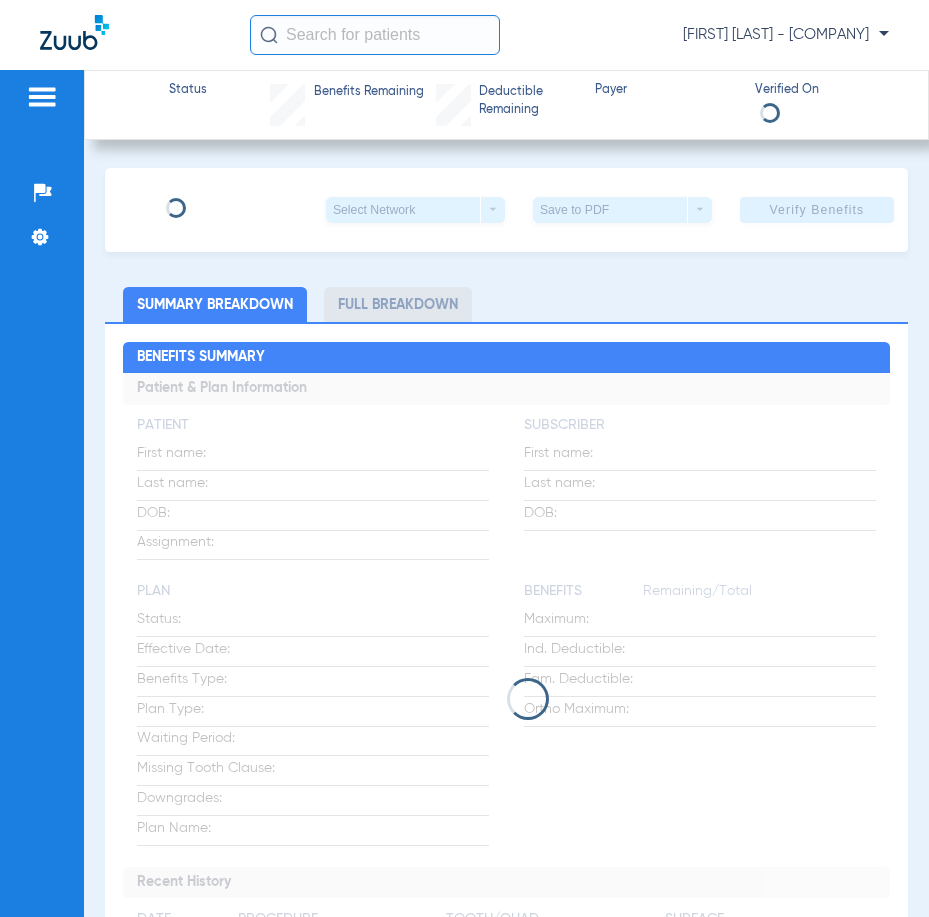 scroll, scrollTop: 0, scrollLeft: 0, axis: both 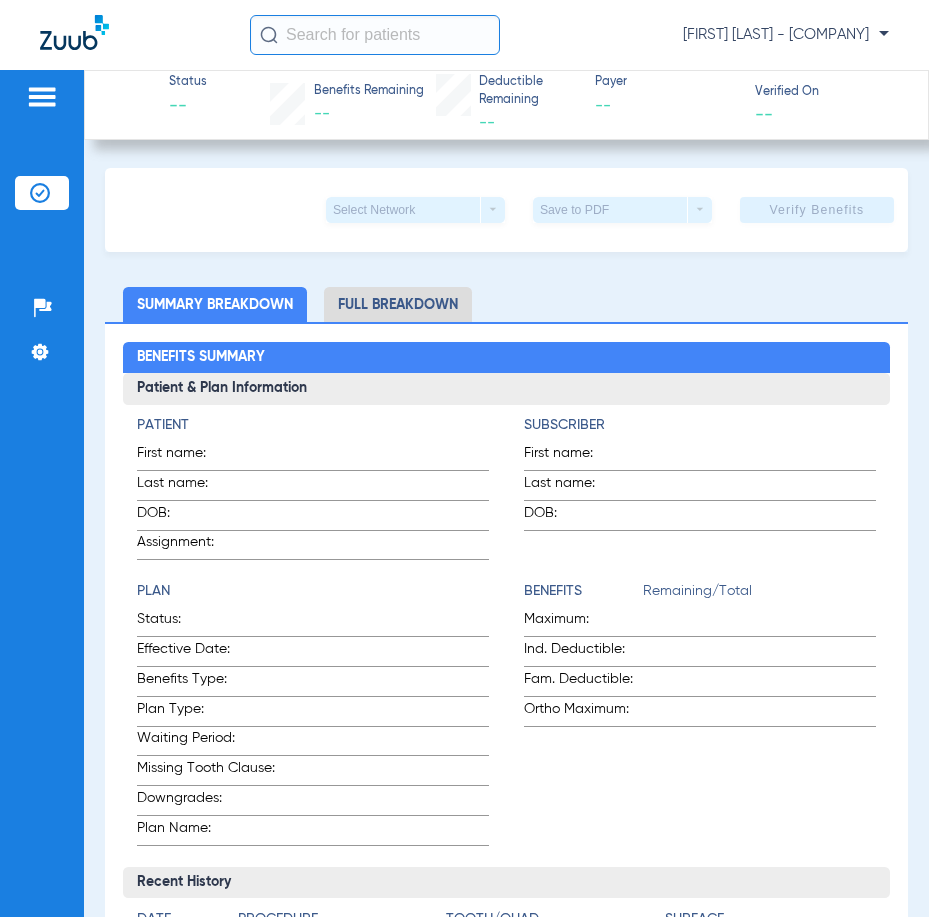 click 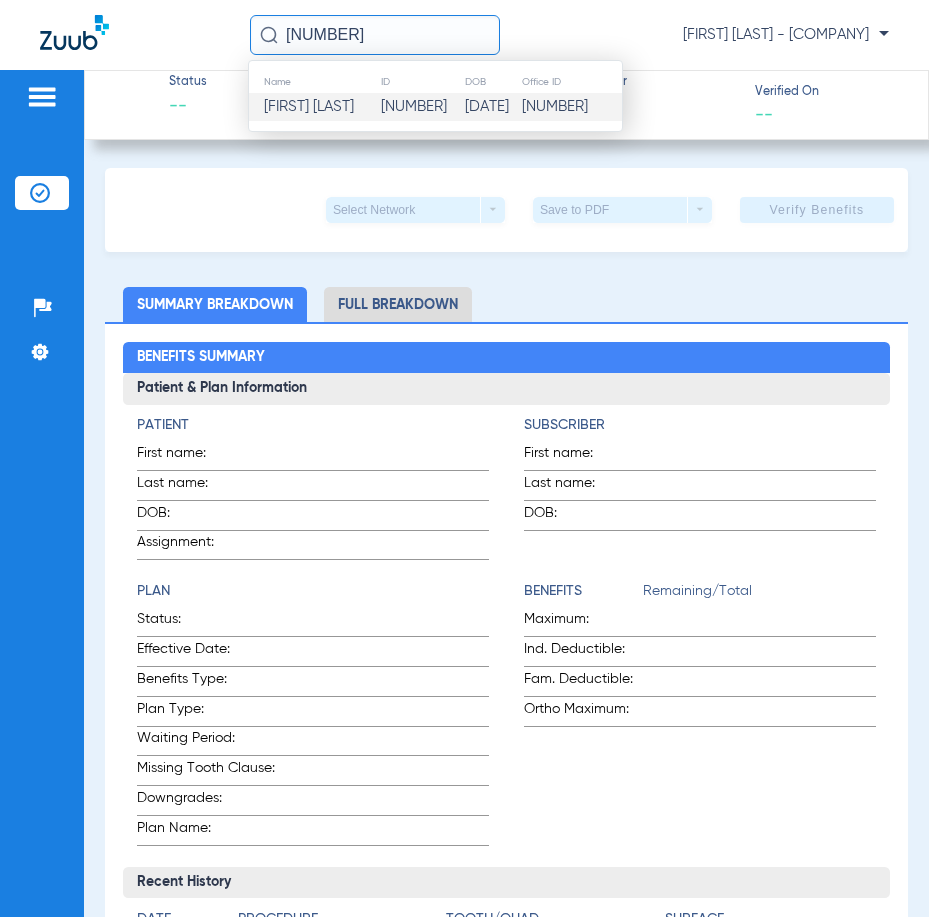 type on "99993" 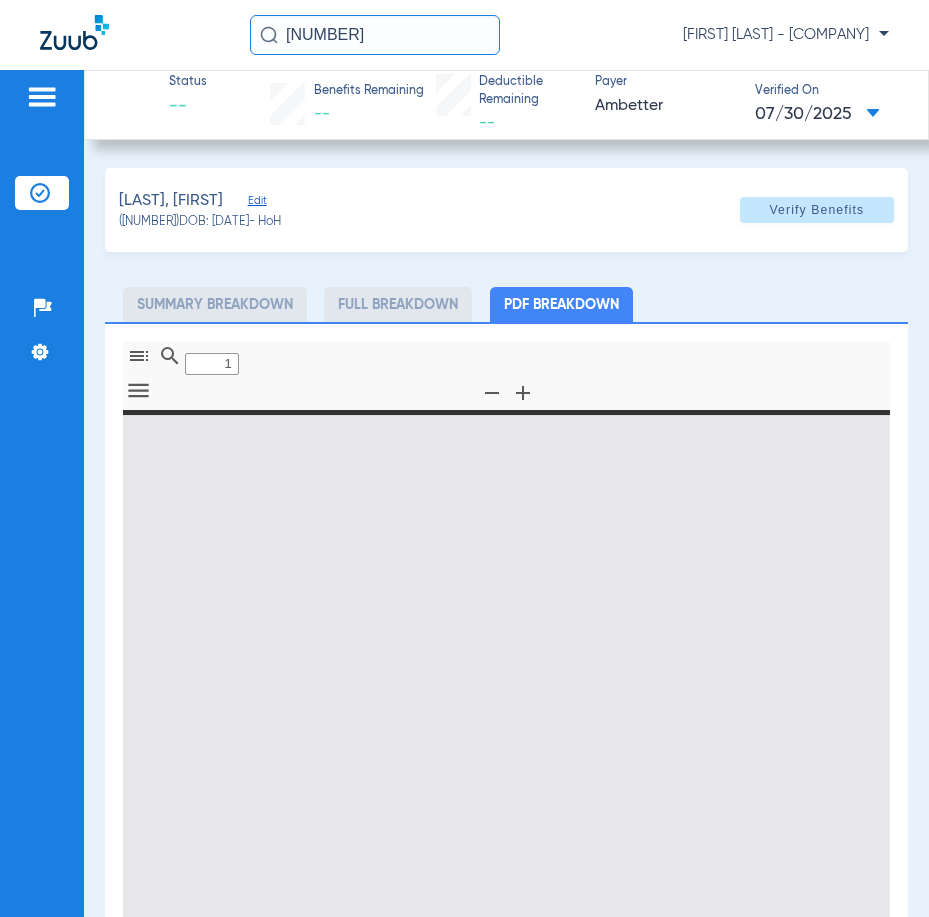 type on "0" 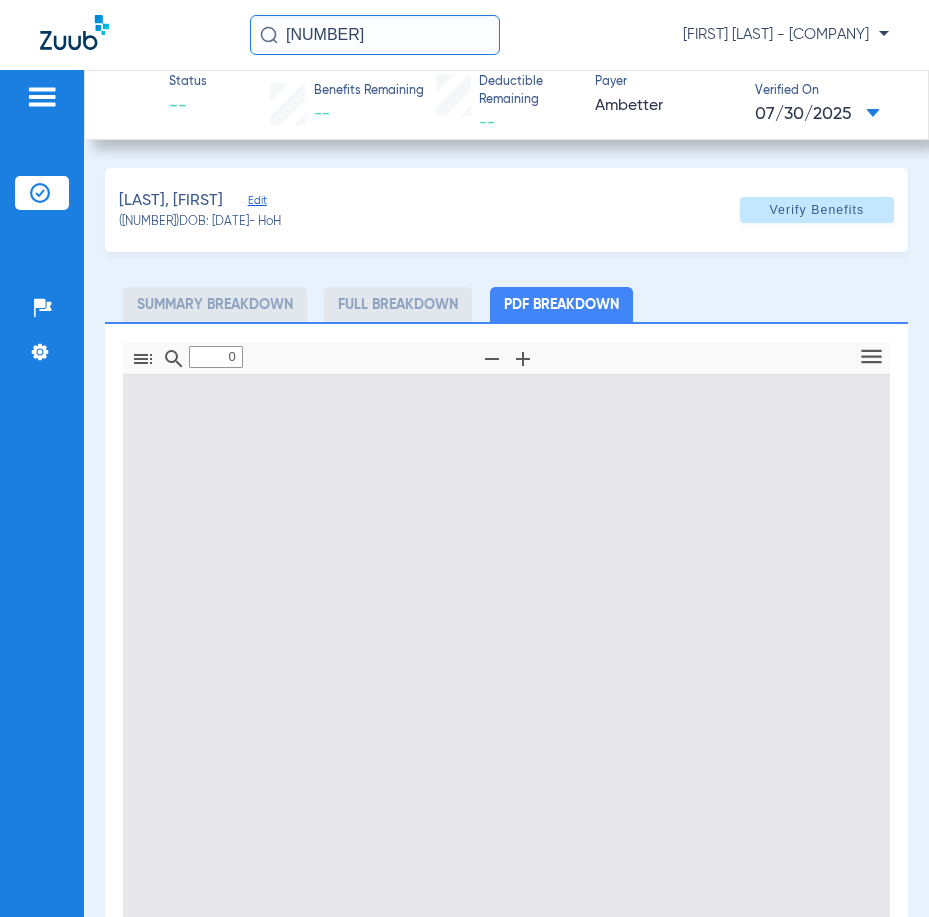 type on "1" 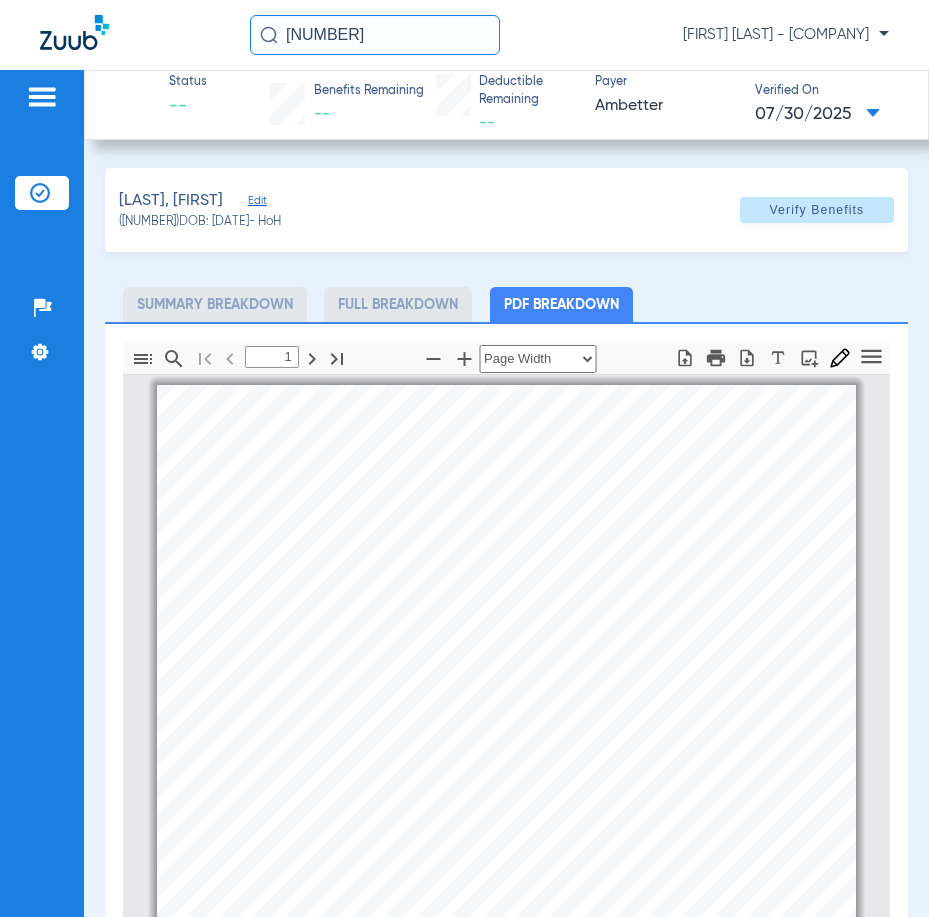 scroll, scrollTop: 10, scrollLeft: 0, axis: vertical 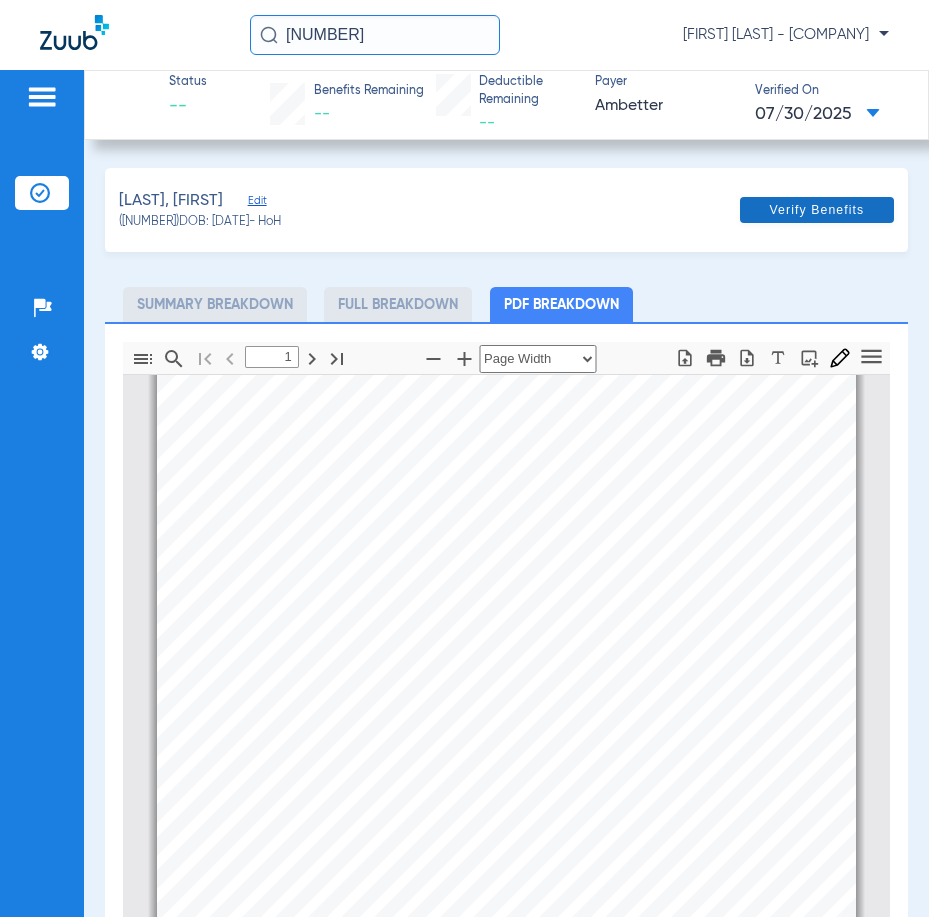 click on "Verify Benefits" 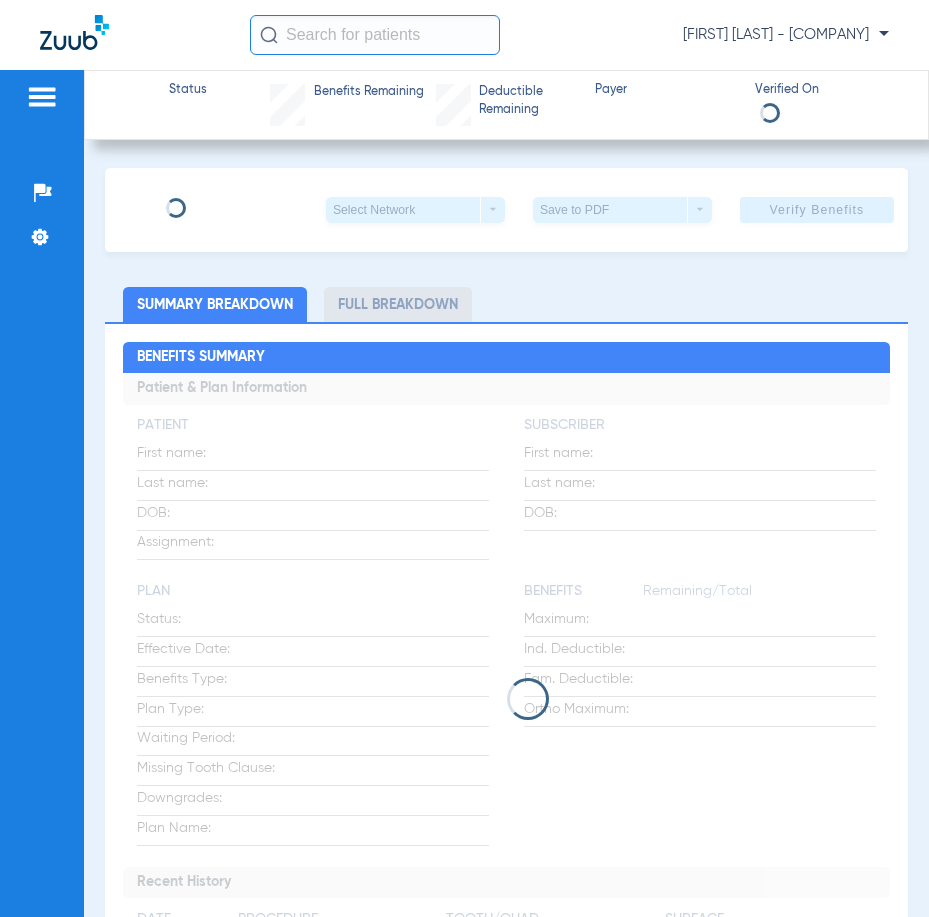 scroll, scrollTop: 0, scrollLeft: 0, axis: both 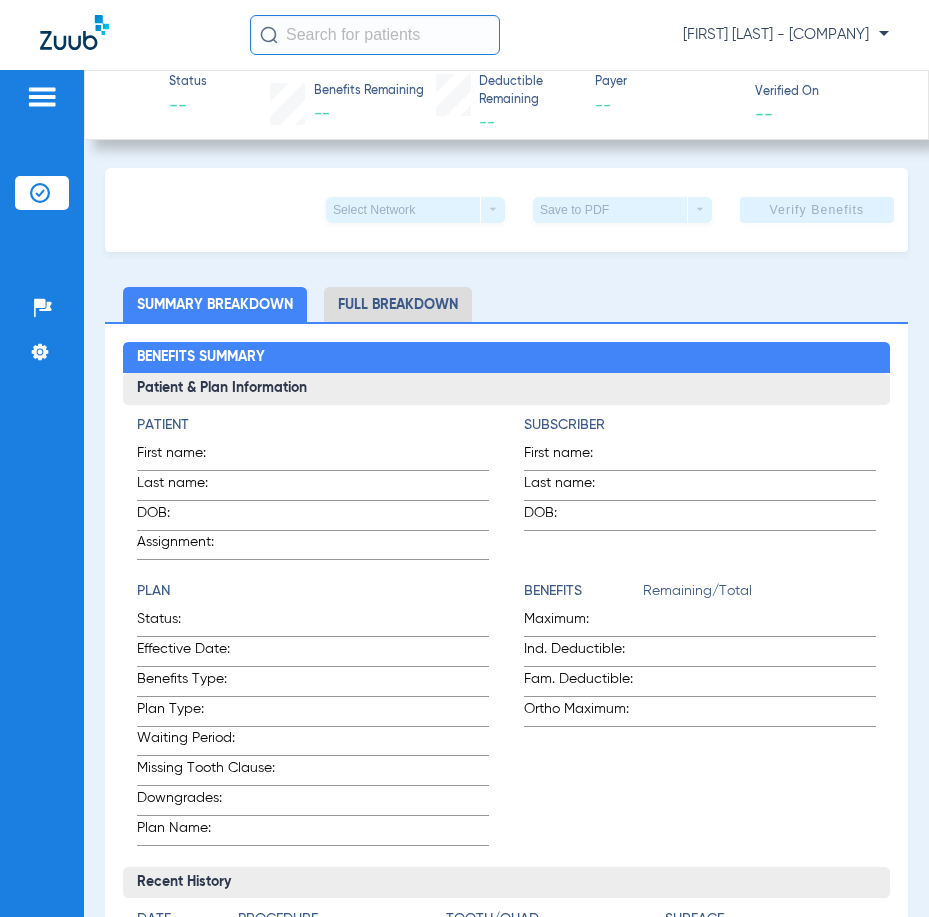 click 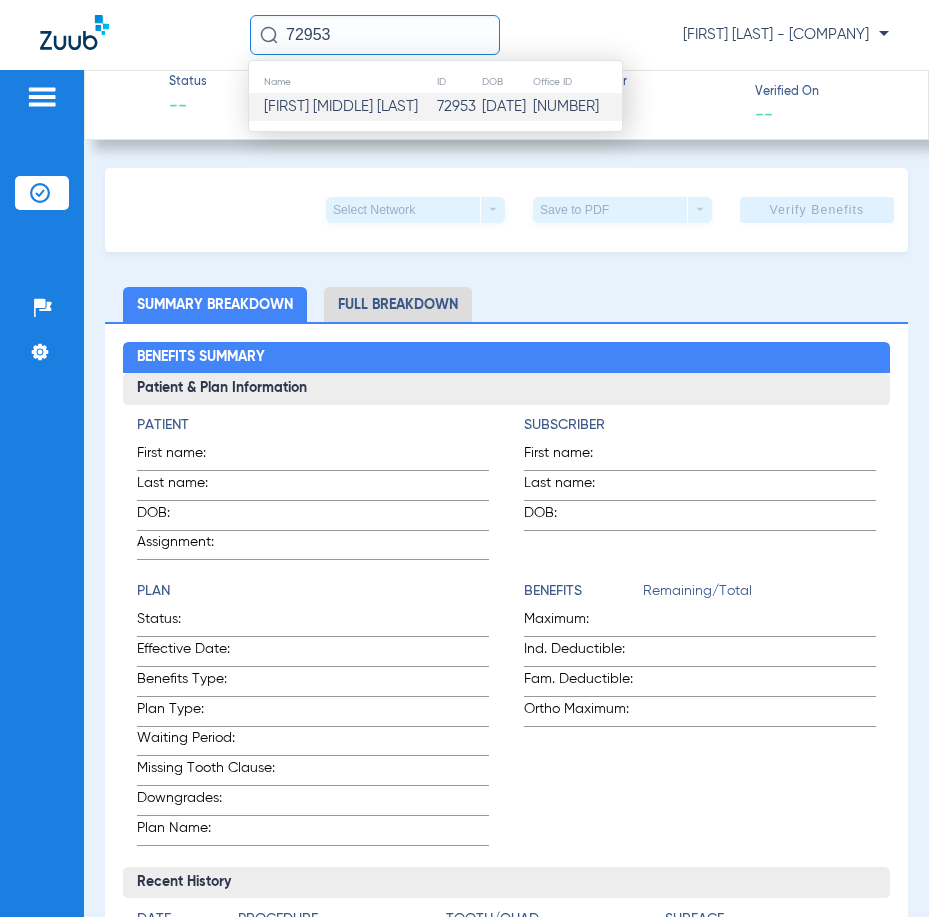 type on "72953" 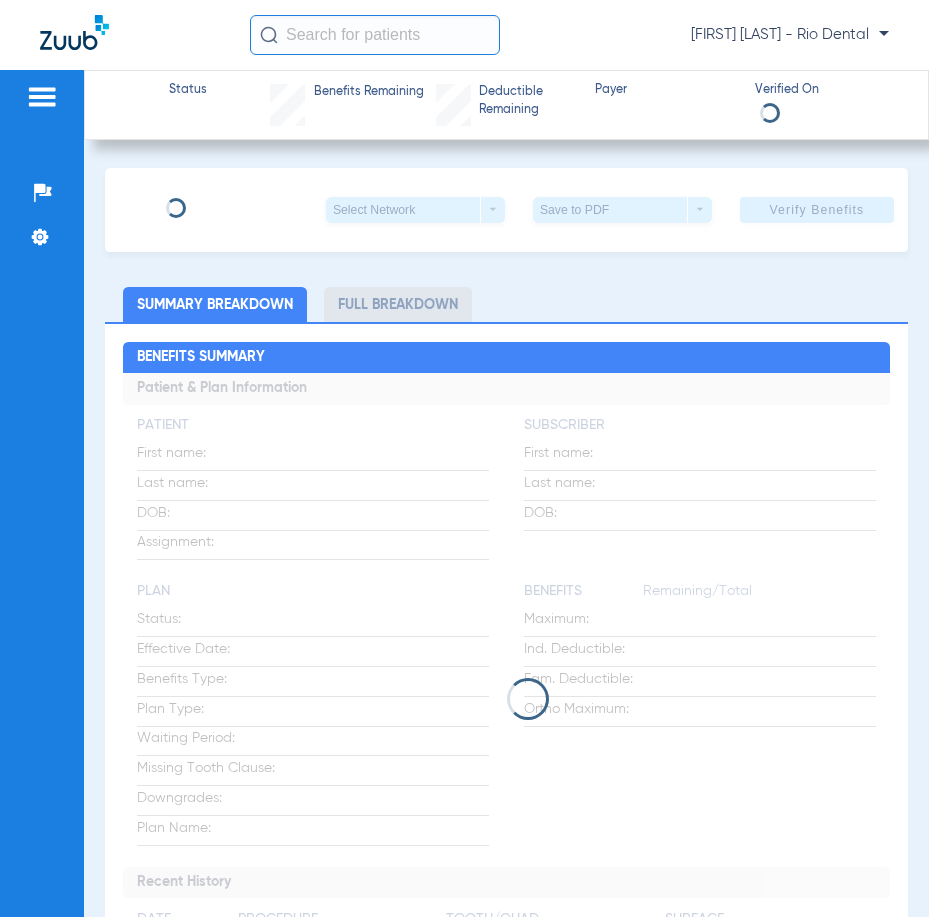 scroll, scrollTop: 0, scrollLeft: 0, axis: both 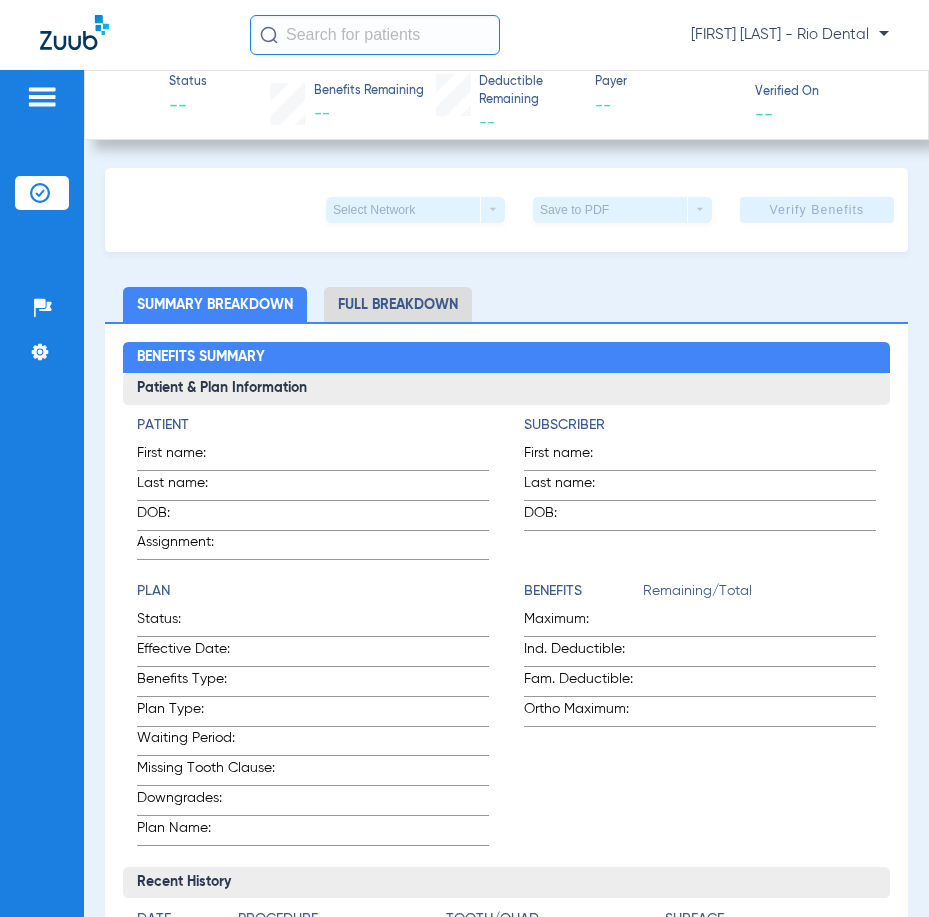 click 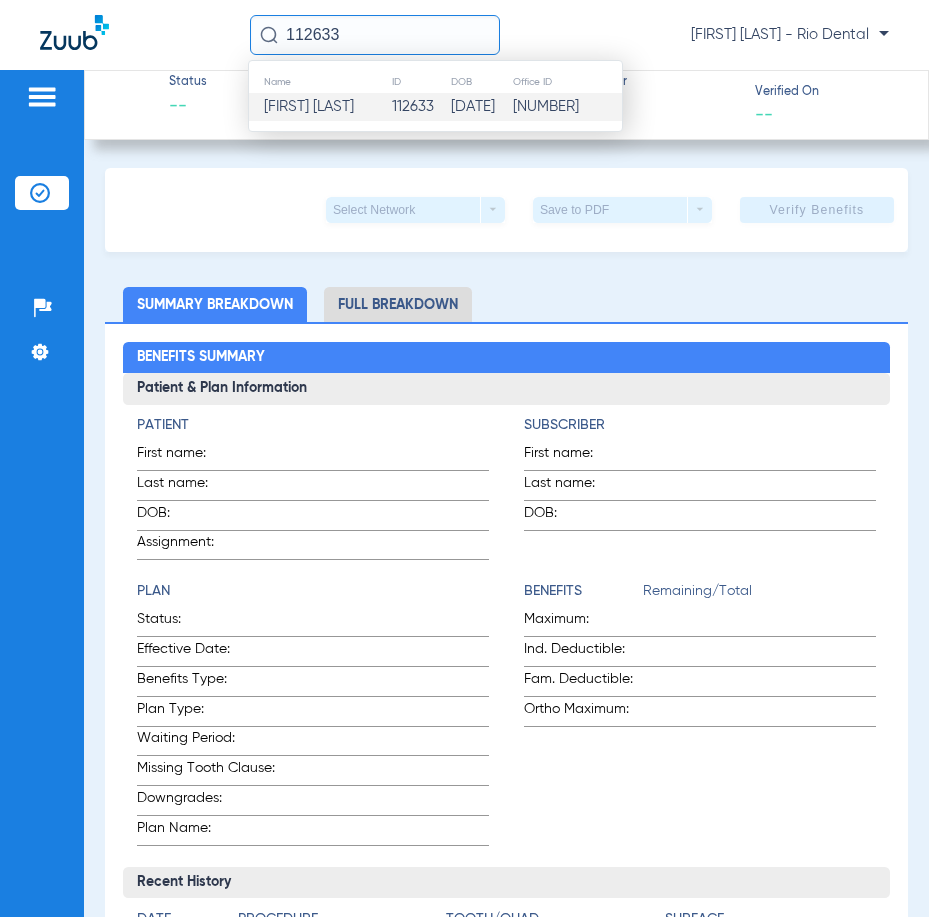 type on "112633" 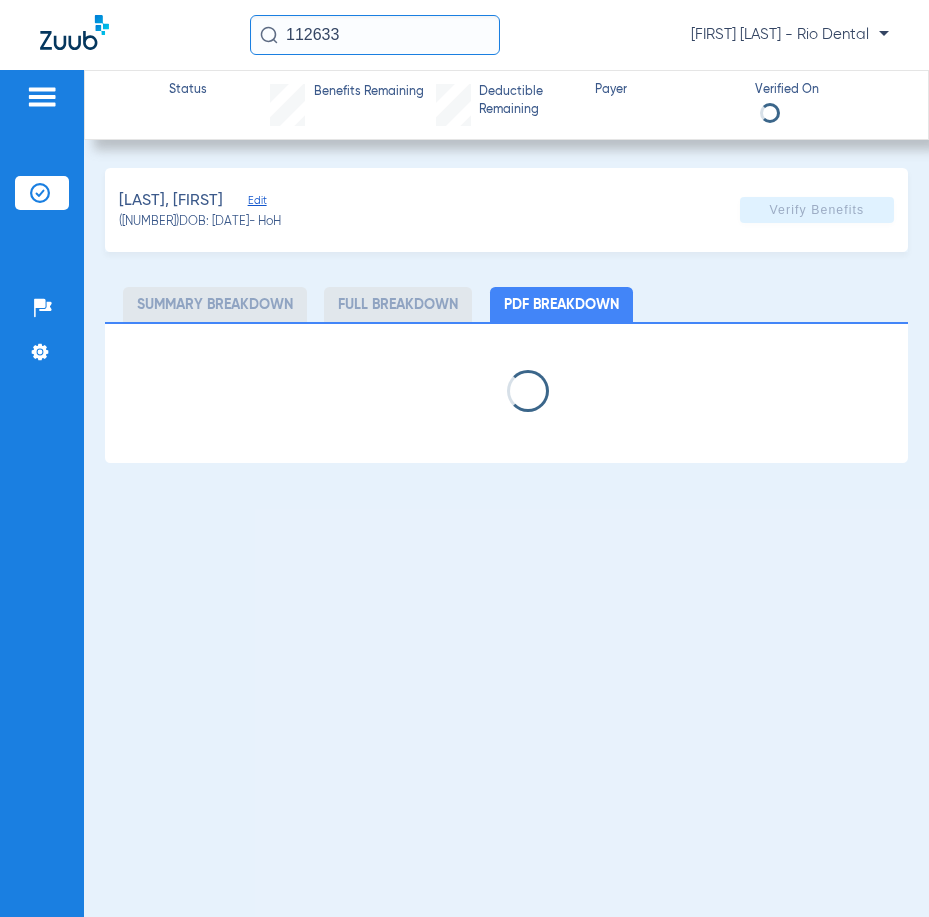 select on "page-width" 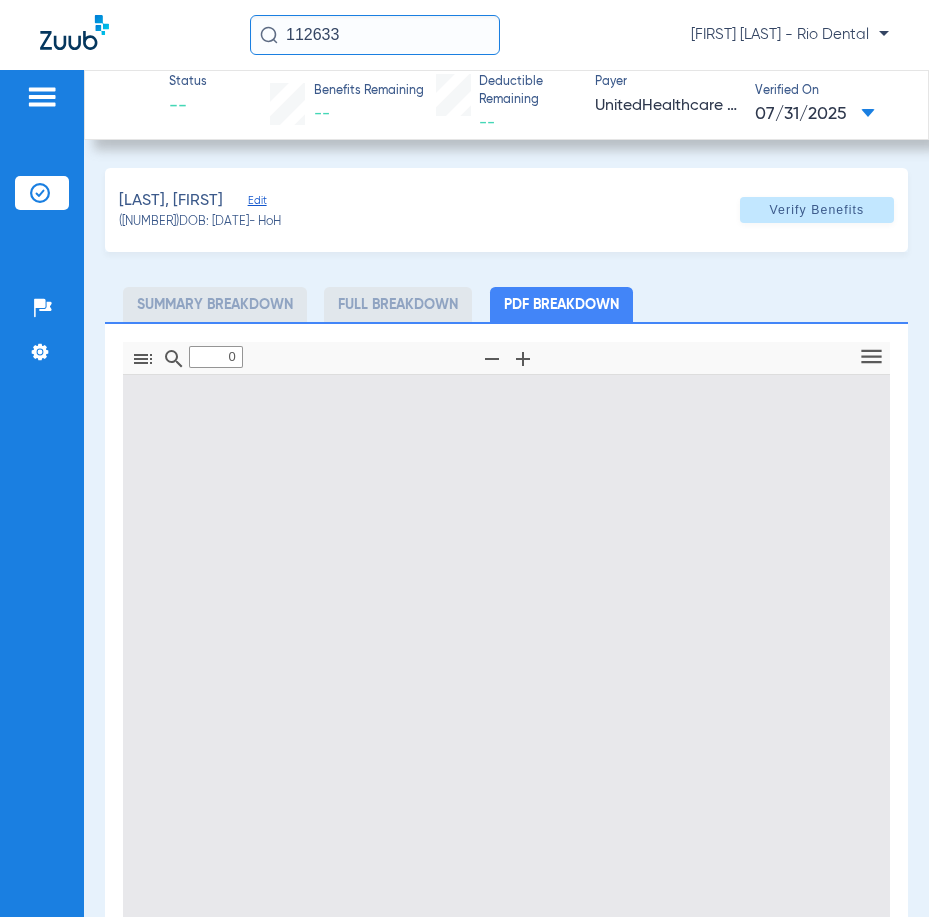 type on "1" 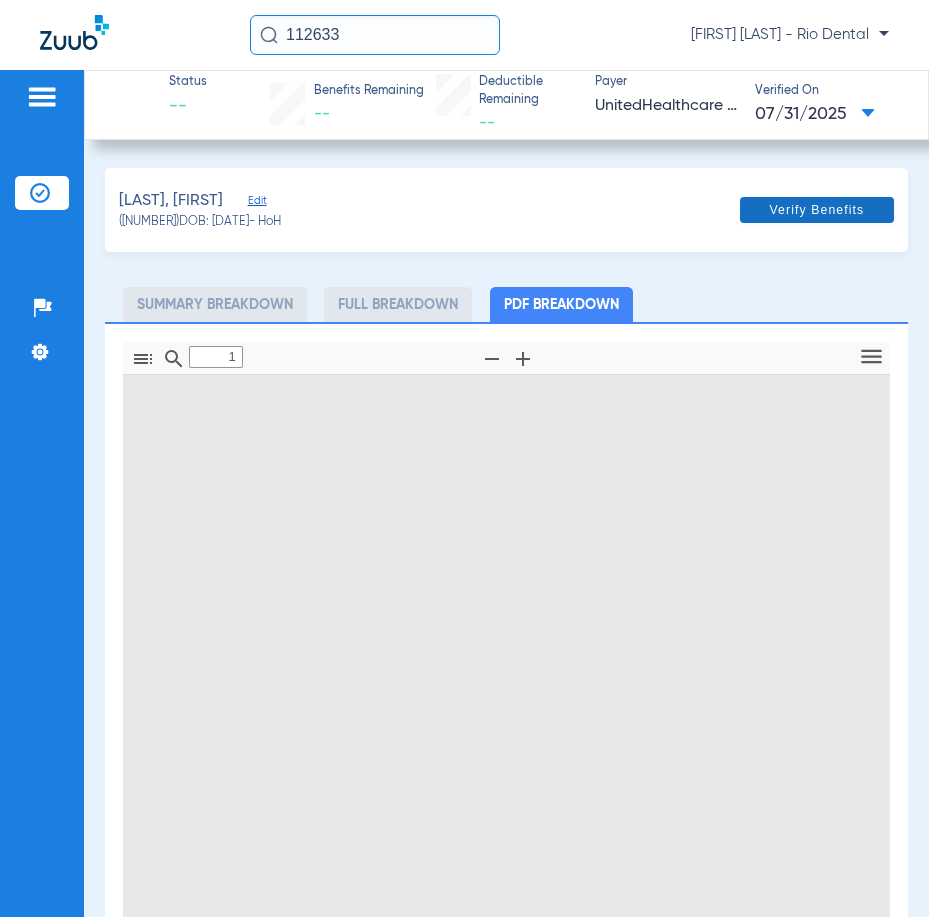 scroll, scrollTop: 10, scrollLeft: 0, axis: vertical 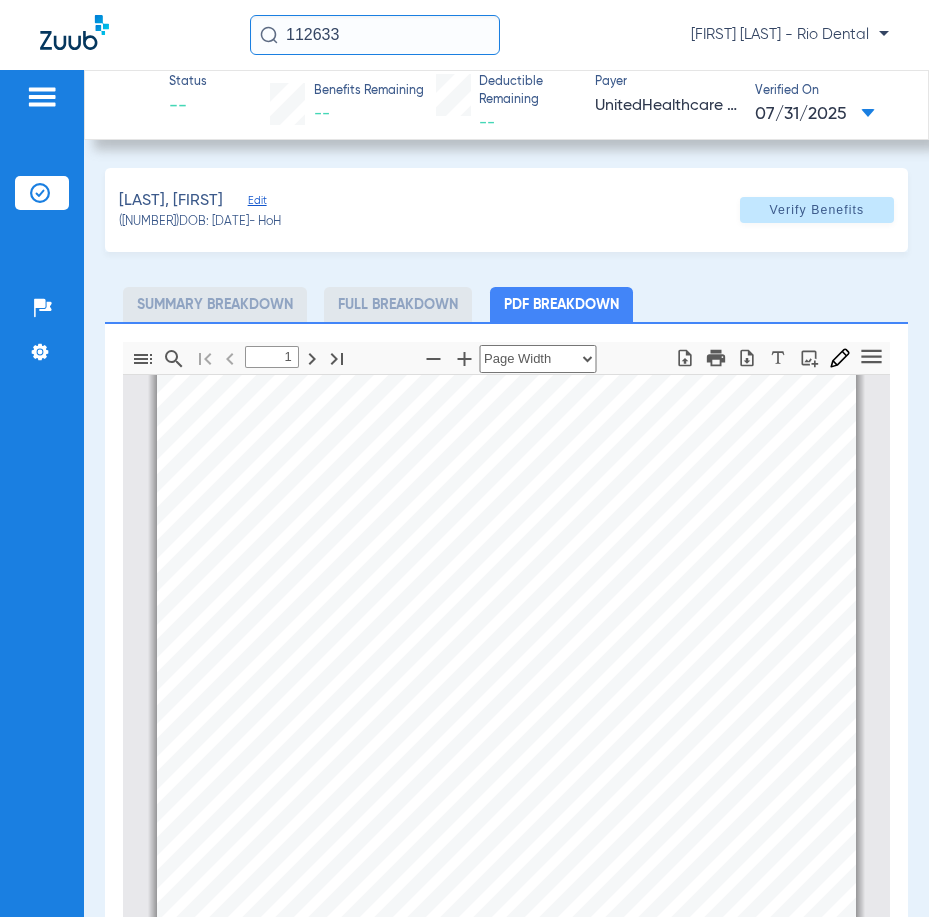 click on "Verify Benefits" 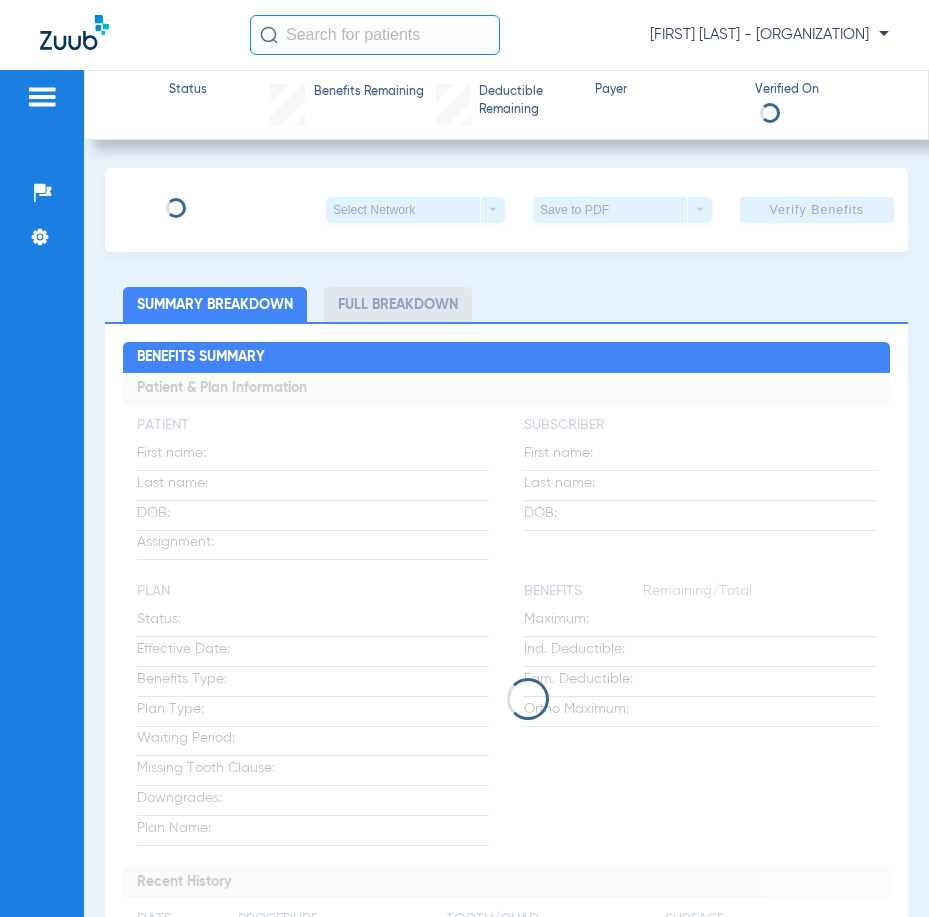 scroll, scrollTop: 0, scrollLeft: 0, axis: both 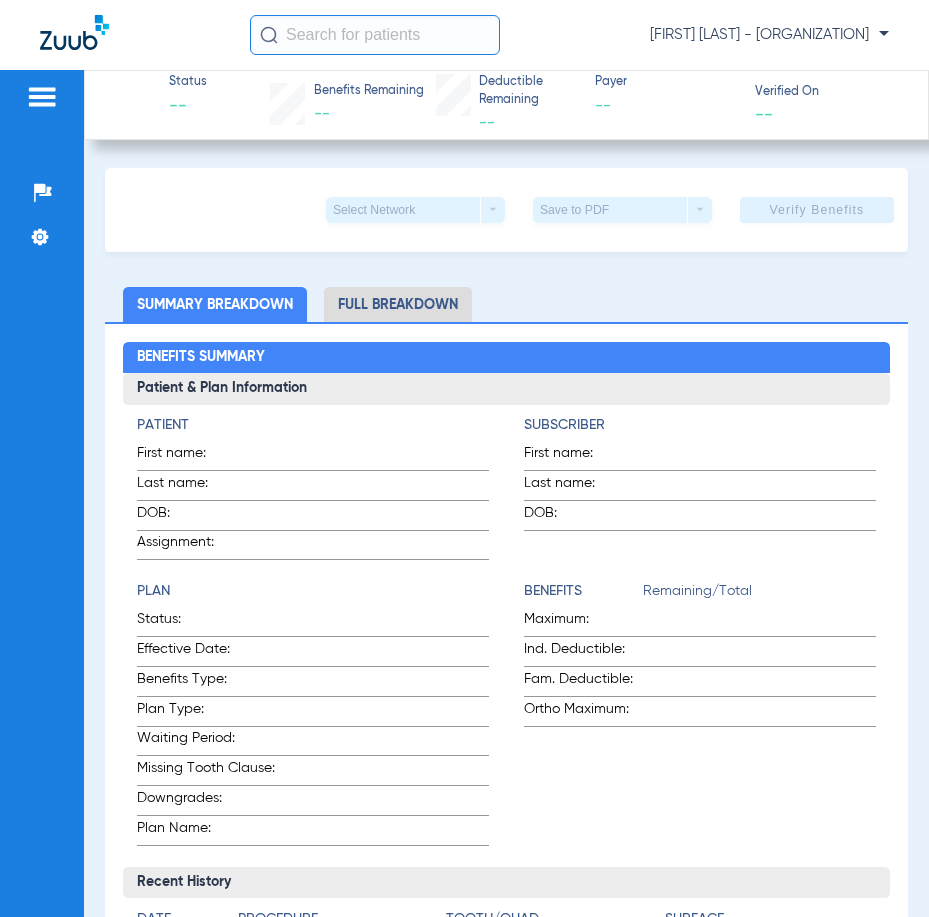 click 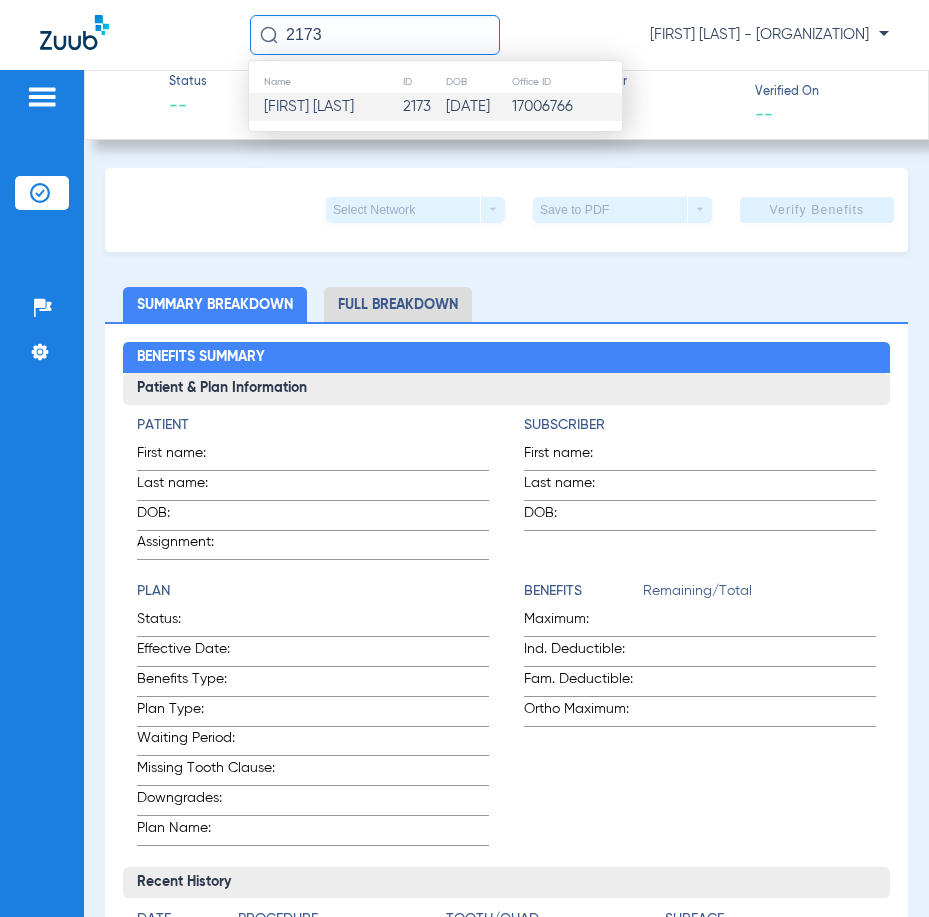 type on "2173" 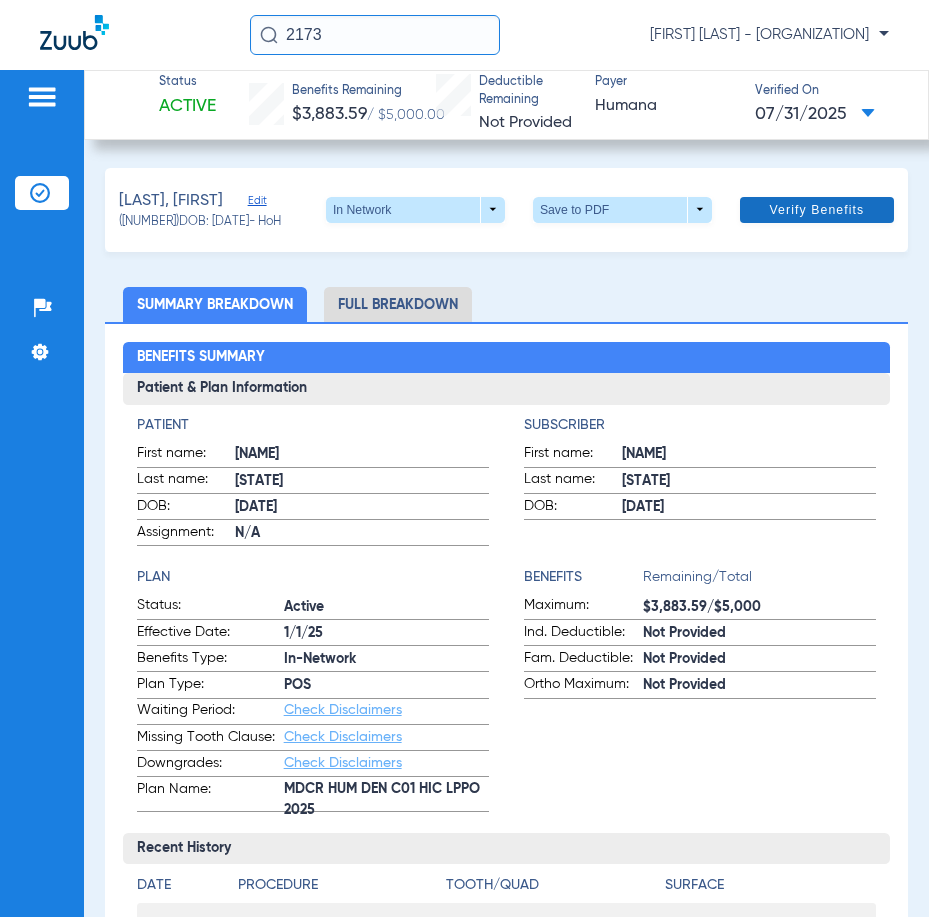 click on "Verify Benefits" 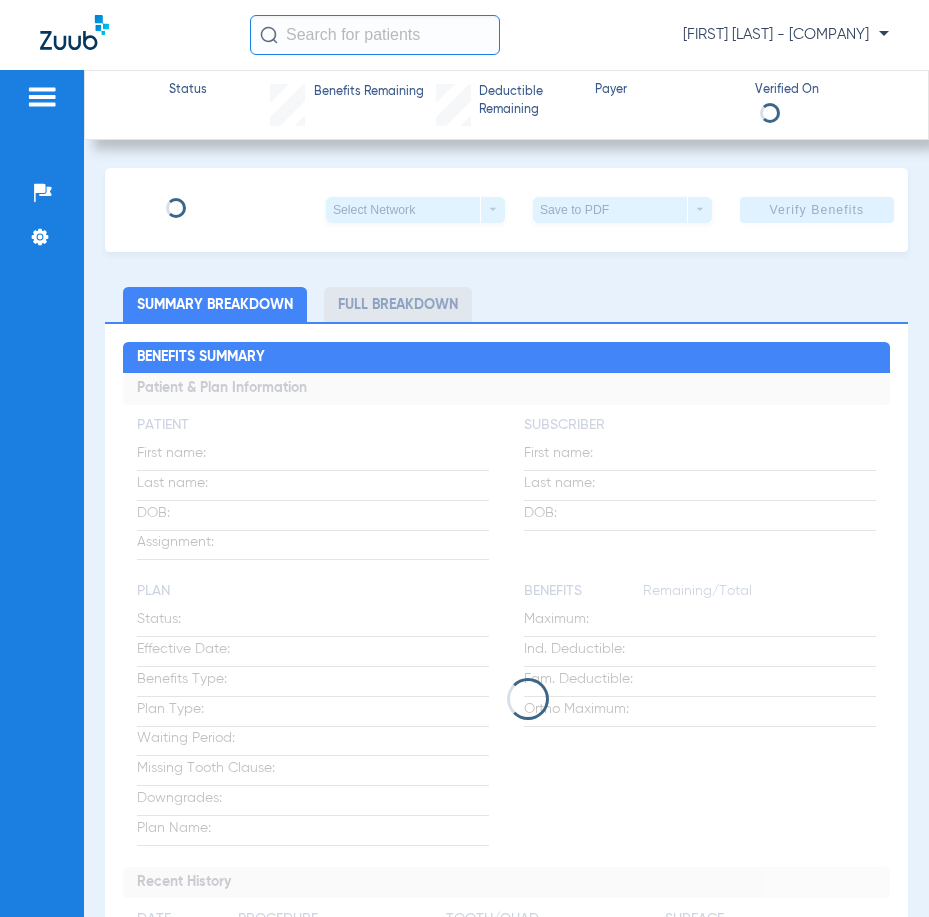 scroll, scrollTop: 0, scrollLeft: 0, axis: both 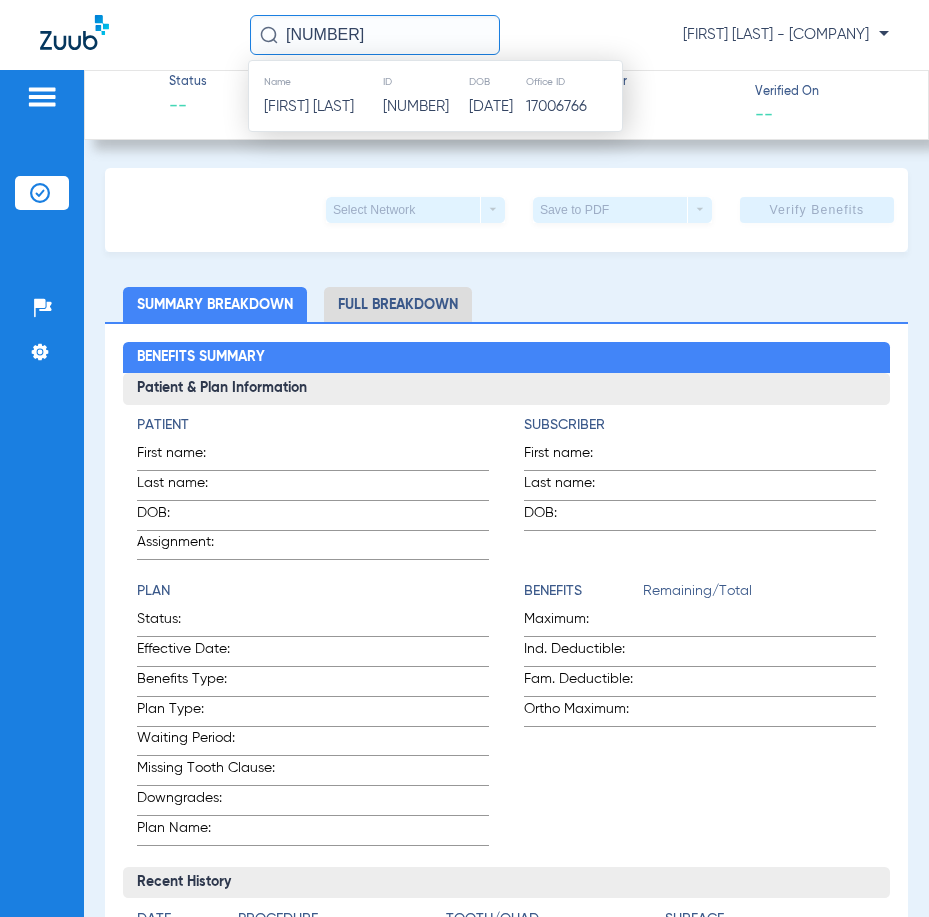 type on "[NUMBER]" 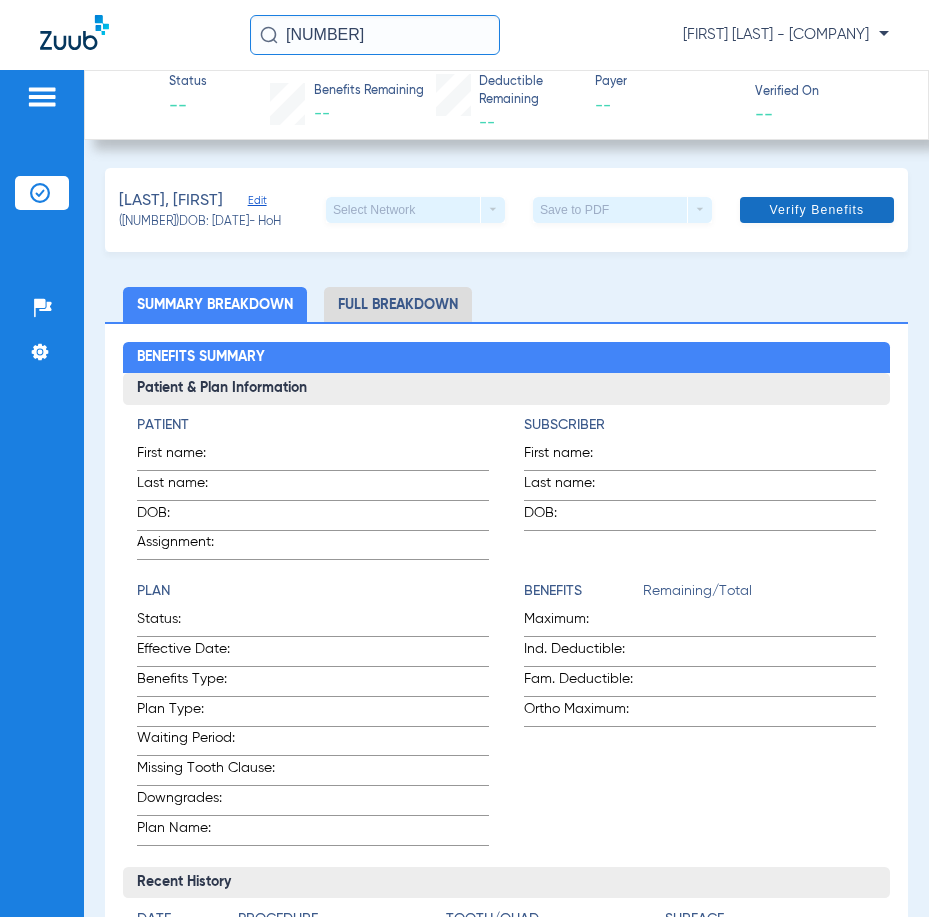 click 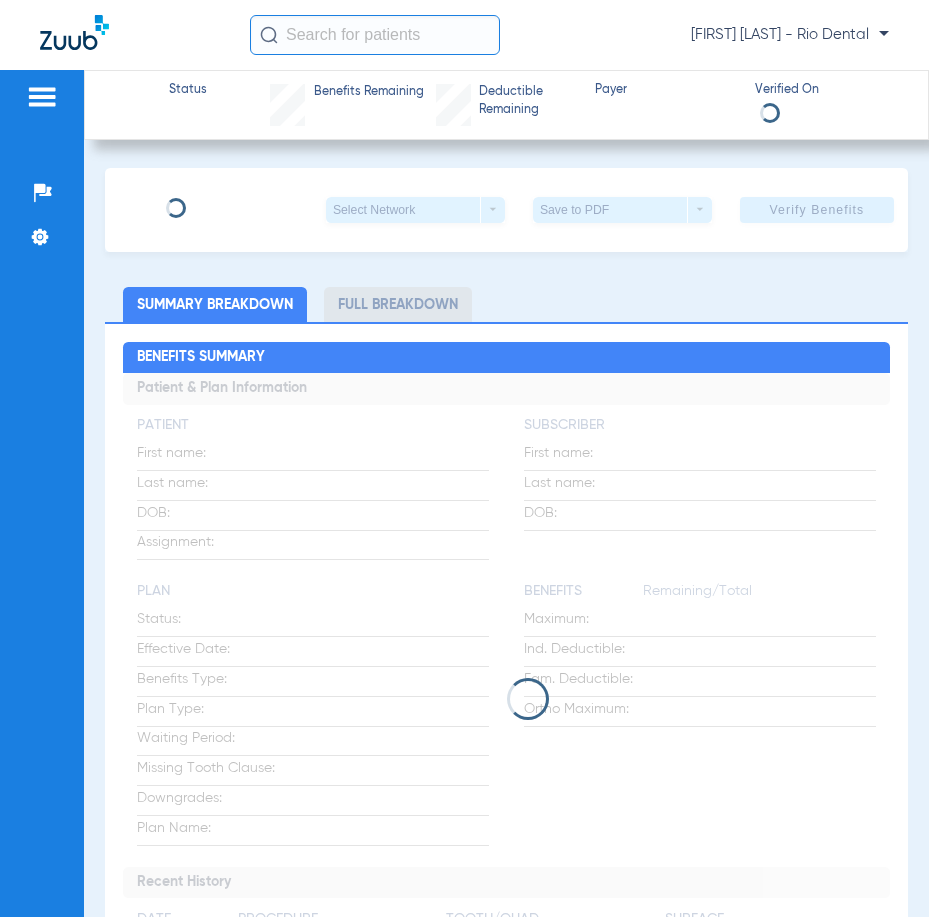 scroll, scrollTop: 0, scrollLeft: 0, axis: both 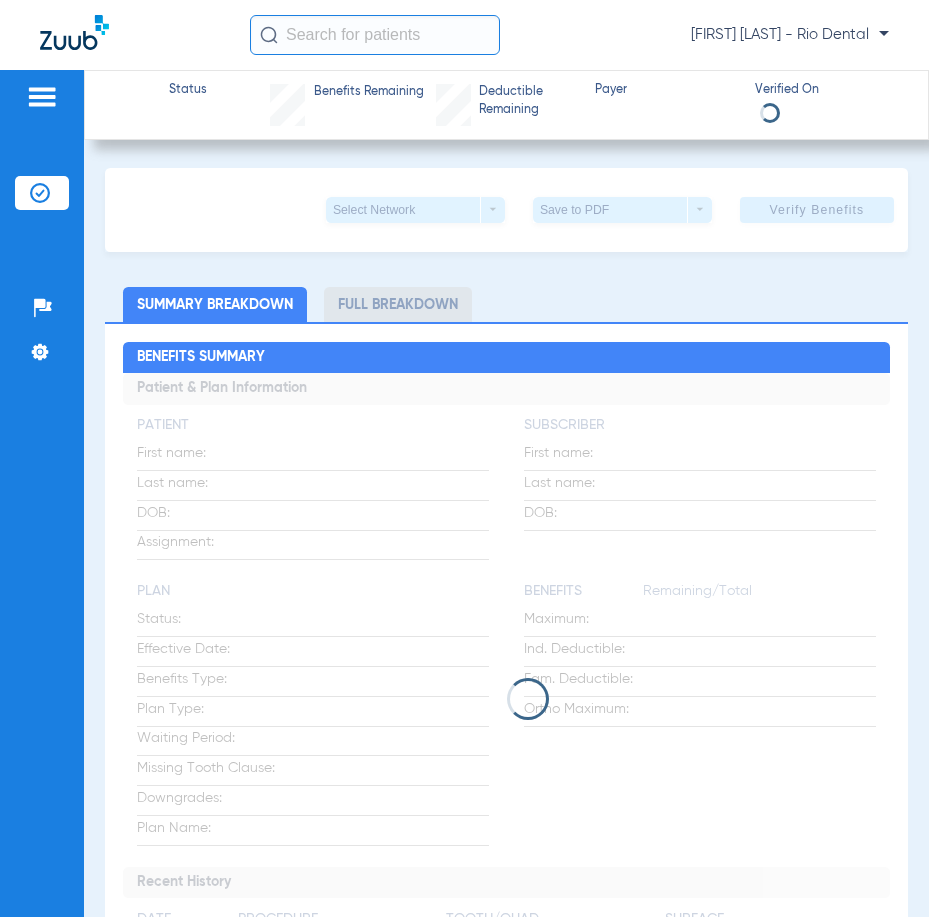 click 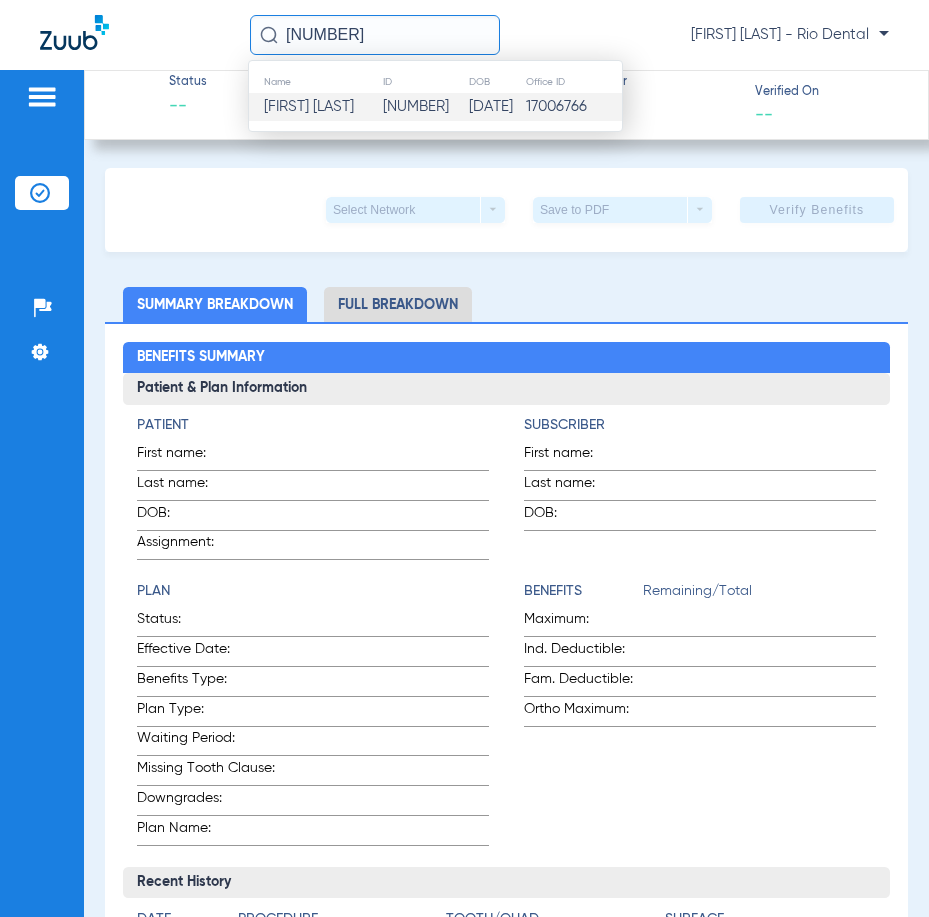 type on "[NUMBER]" 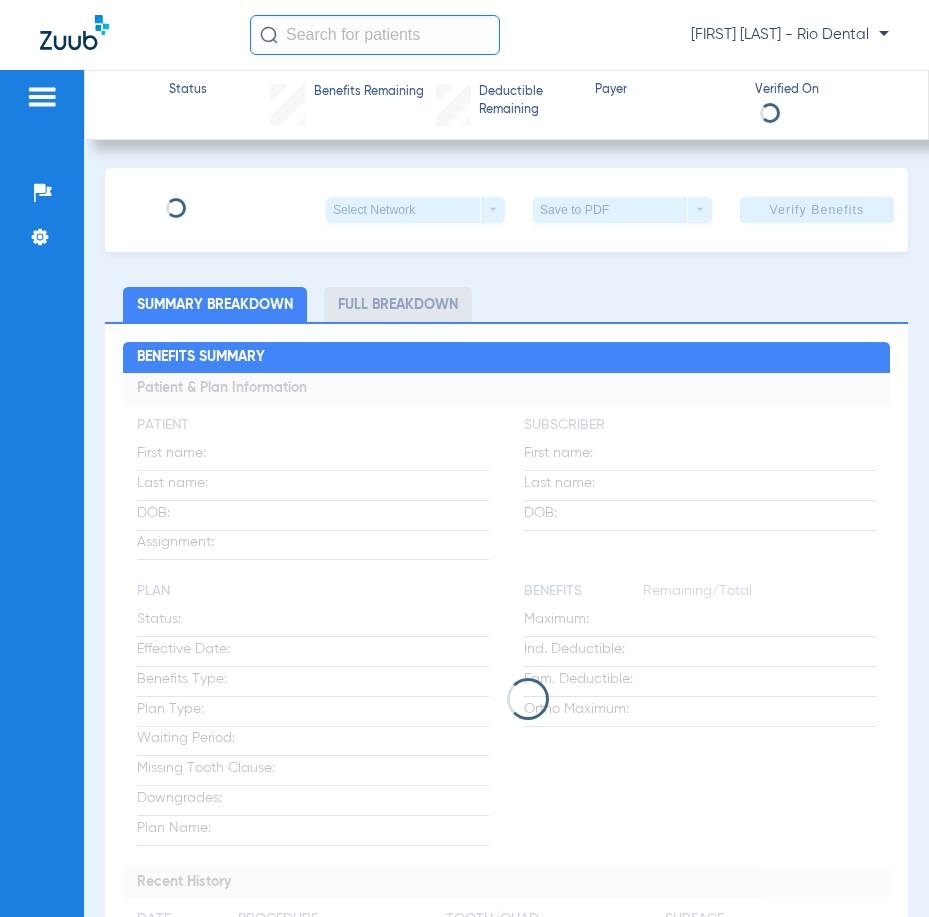 scroll, scrollTop: 0, scrollLeft: 0, axis: both 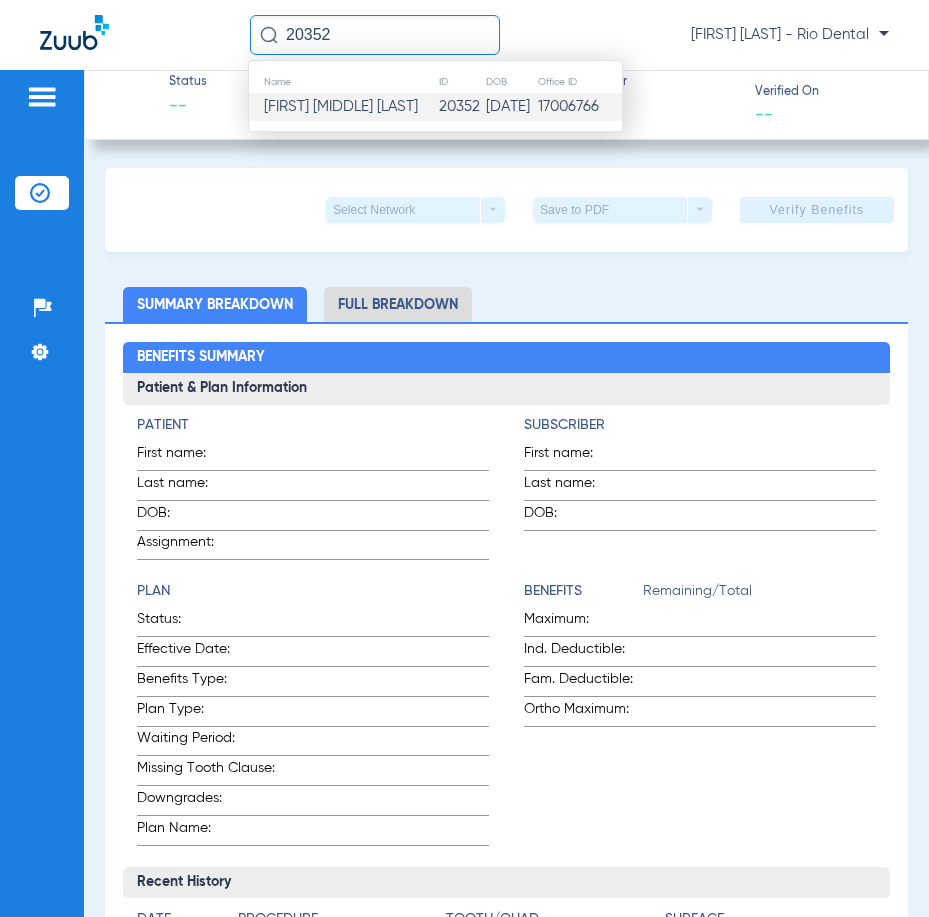 type on "20352" 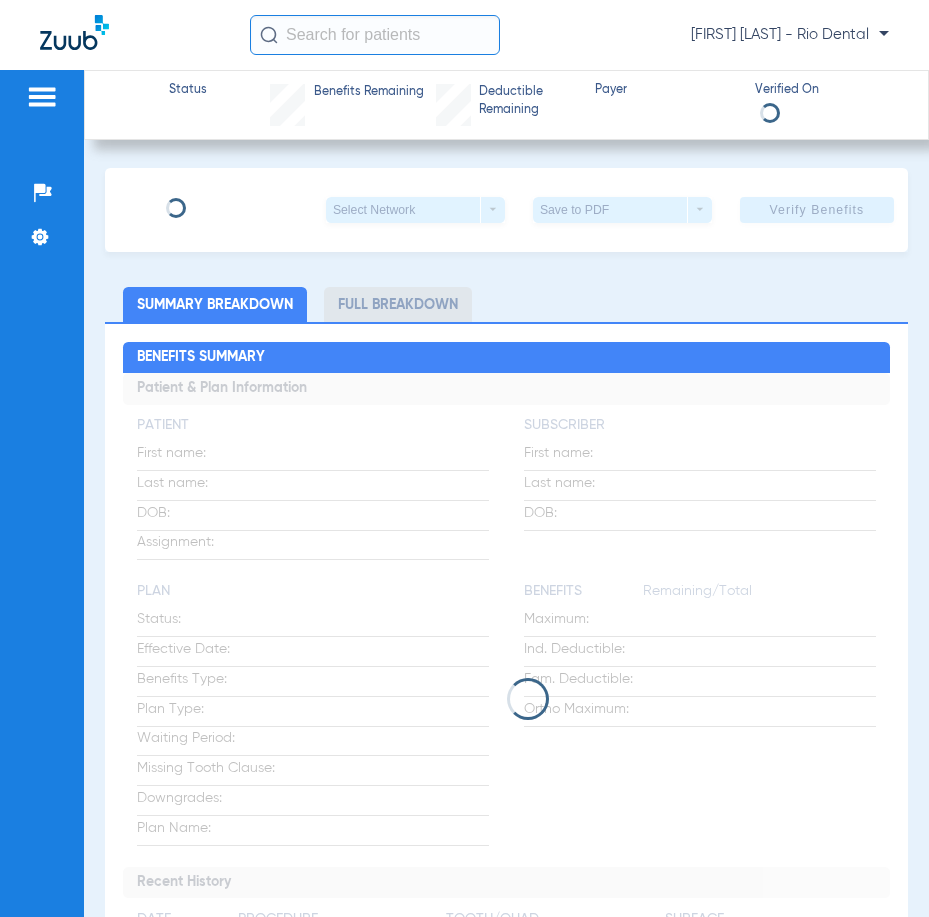 scroll, scrollTop: 0, scrollLeft: 0, axis: both 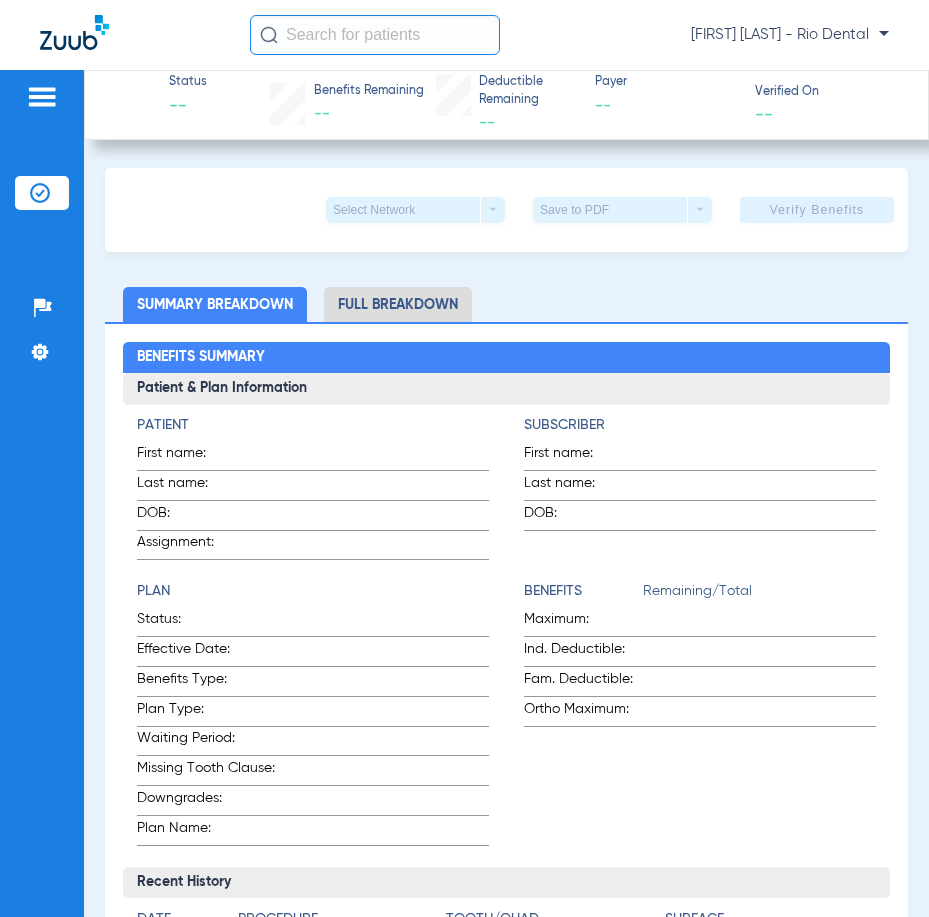 click 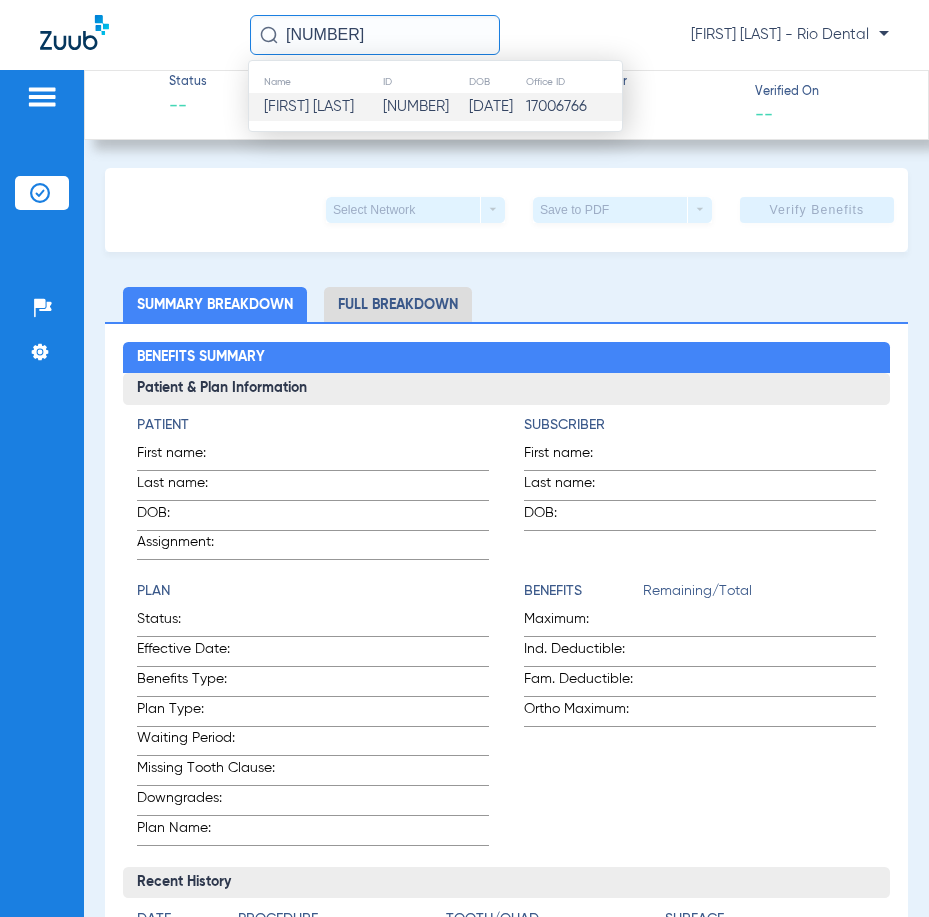 type on "[NUMBER]" 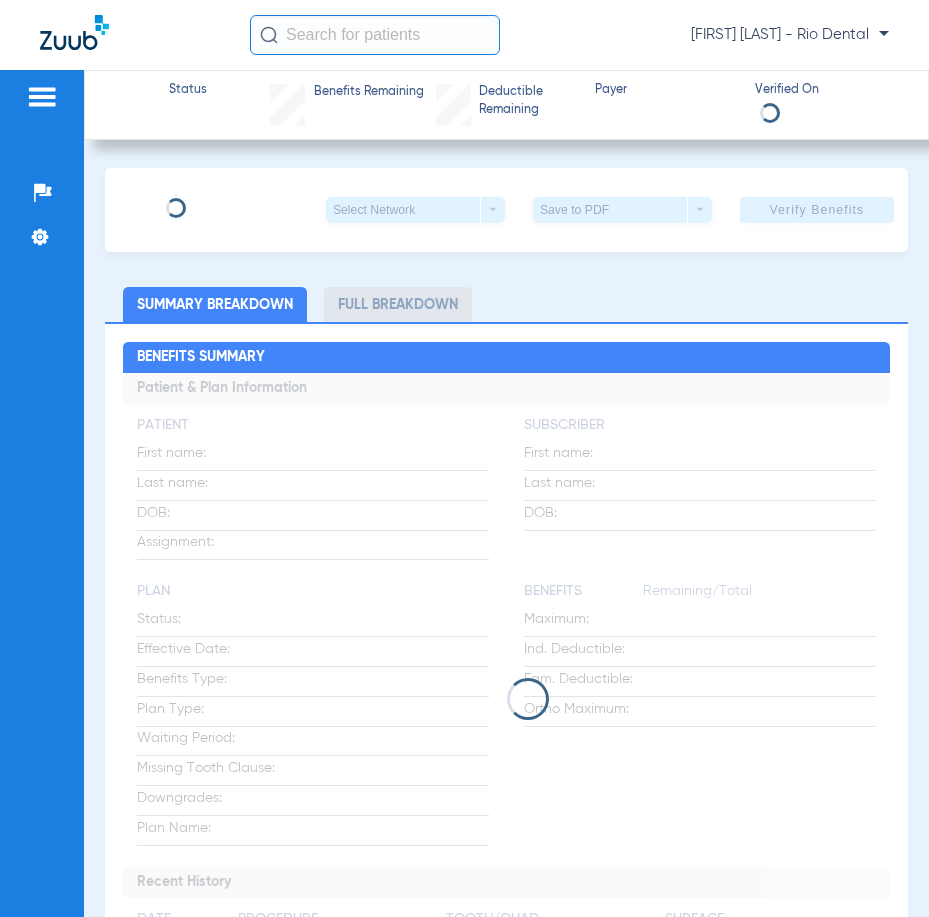 scroll, scrollTop: 0, scrollLeft: 0, axis: both 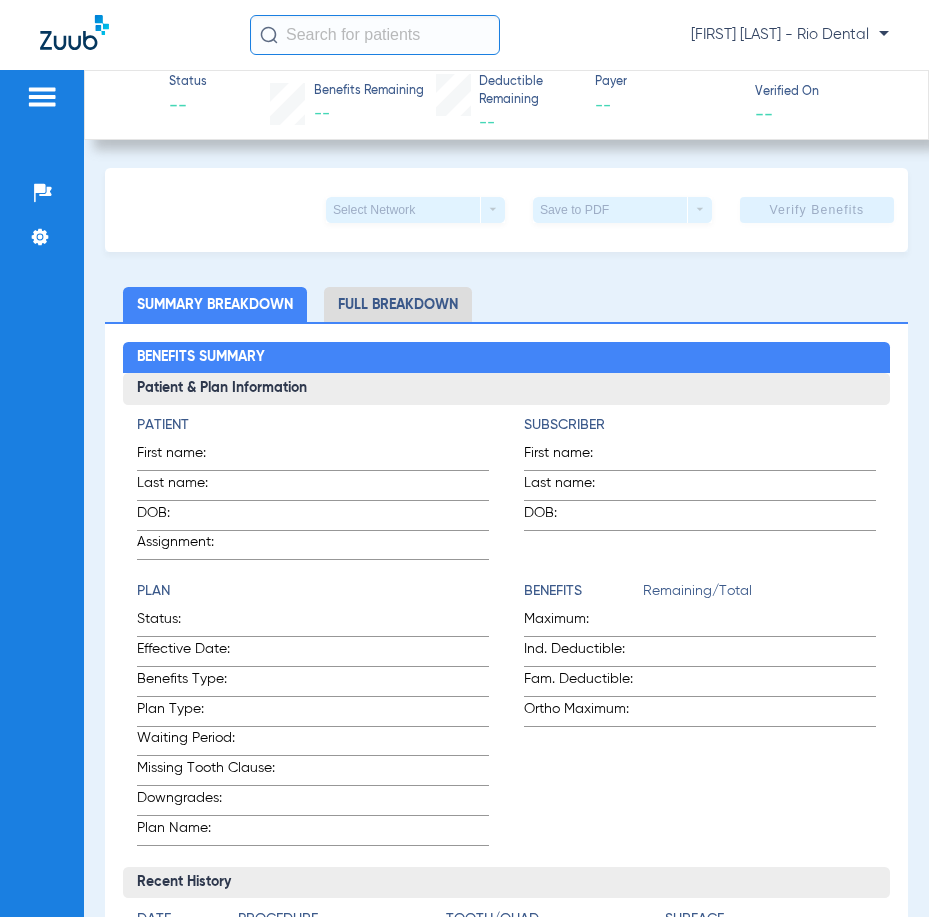 click 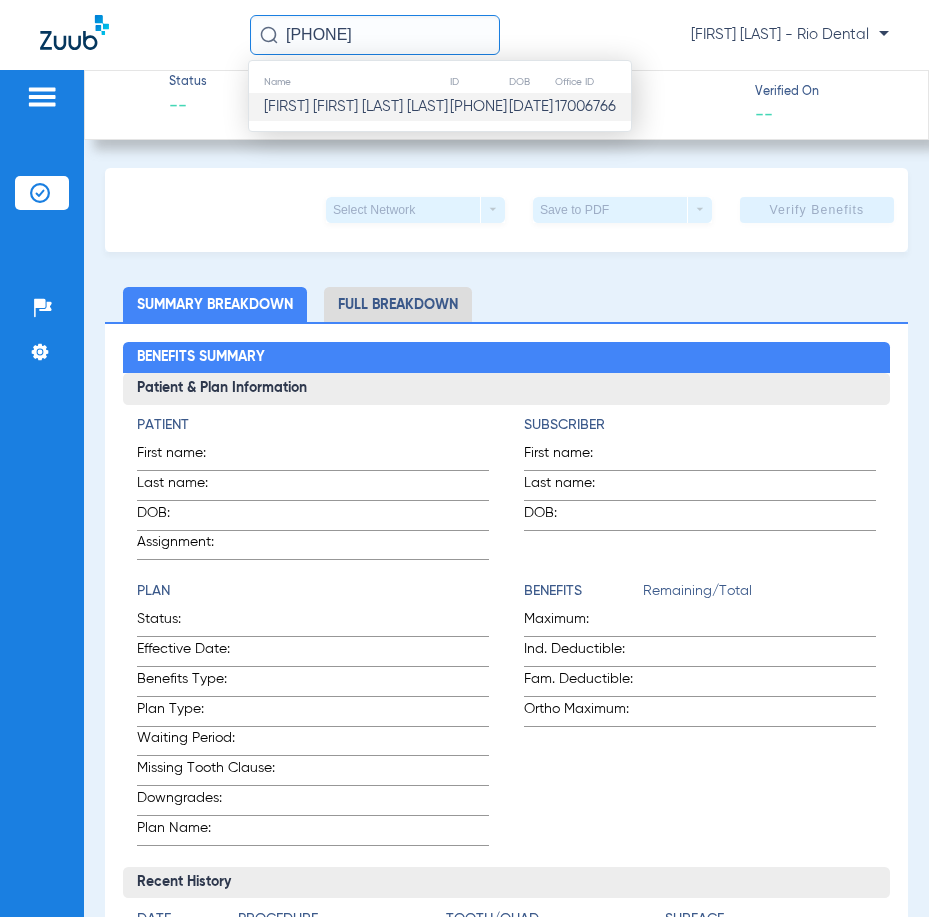 type on "[PHONE]" 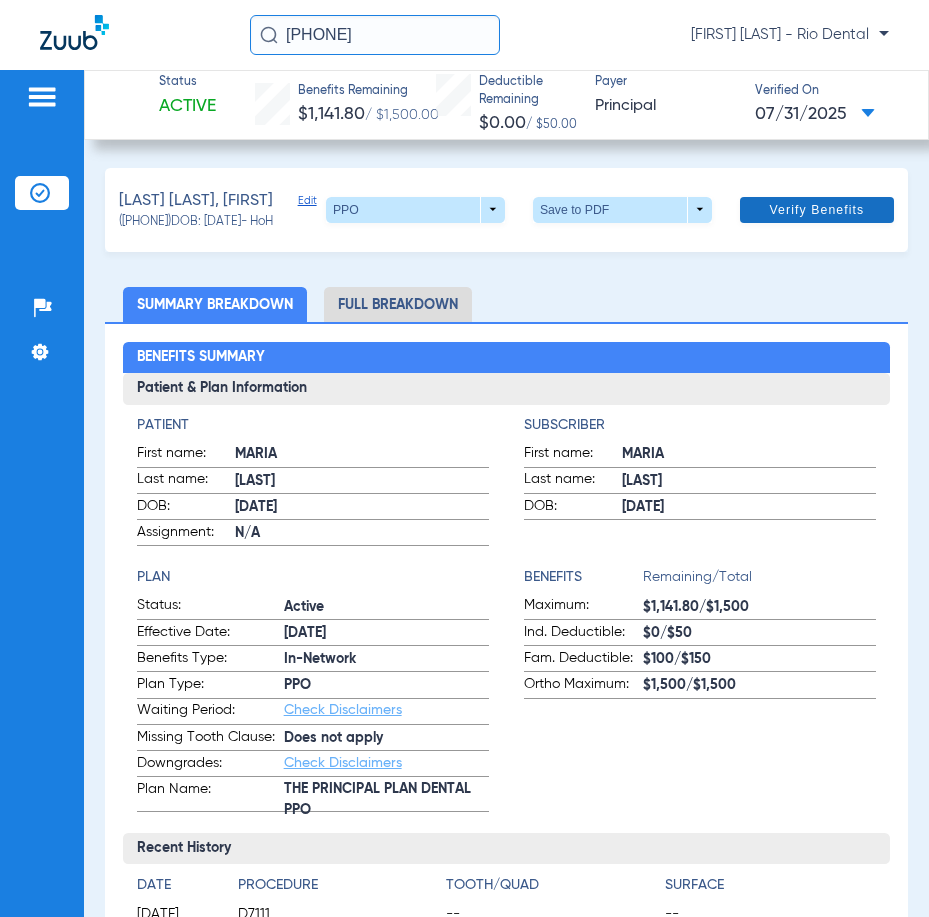 click on "Verify Benefits" 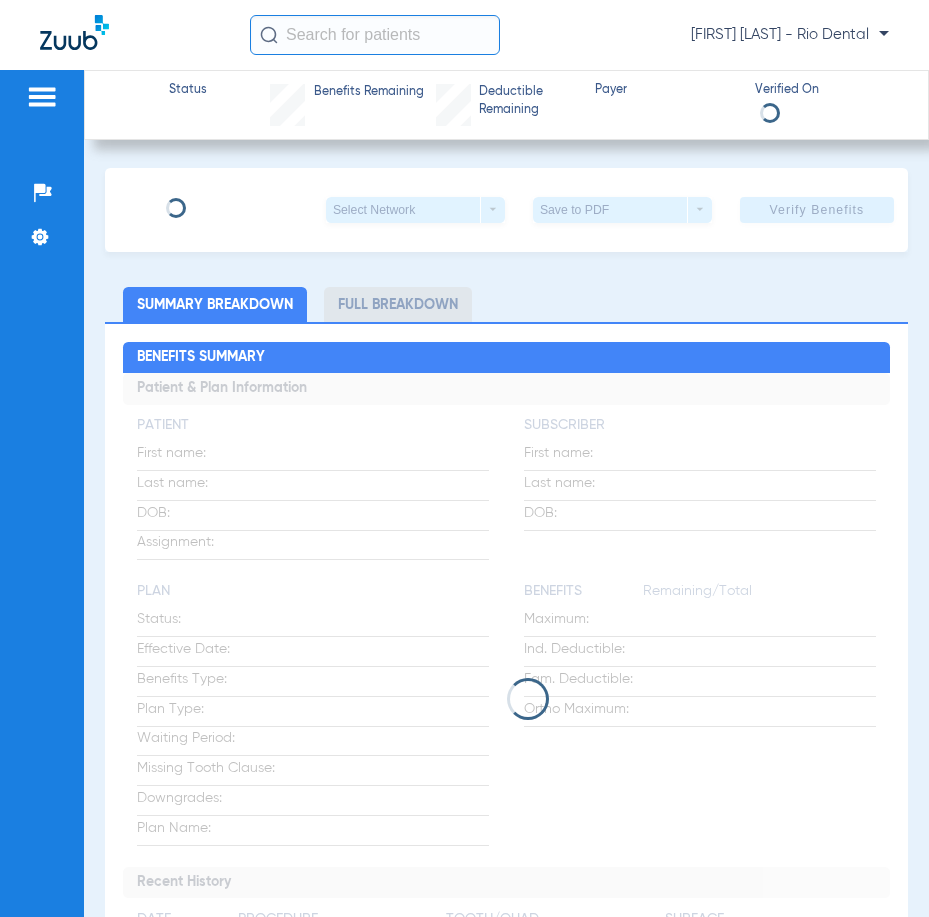 scroll, scrollTop: 0, scrollLeft: 0, axis: both 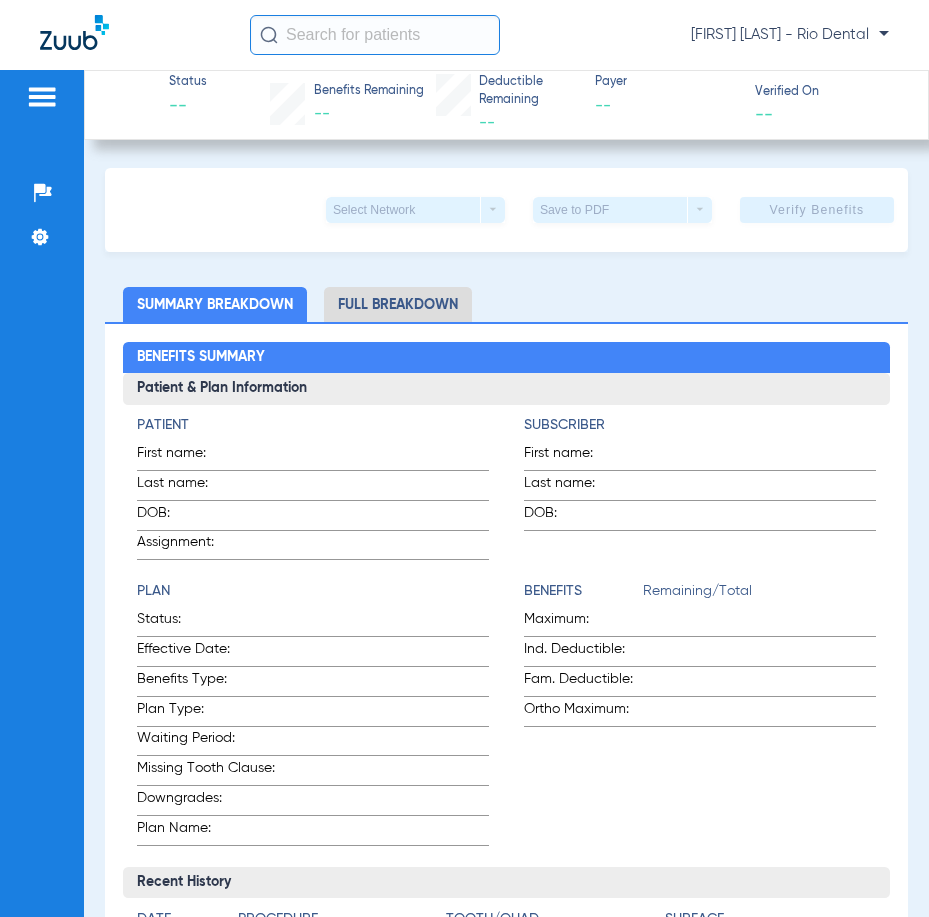 click 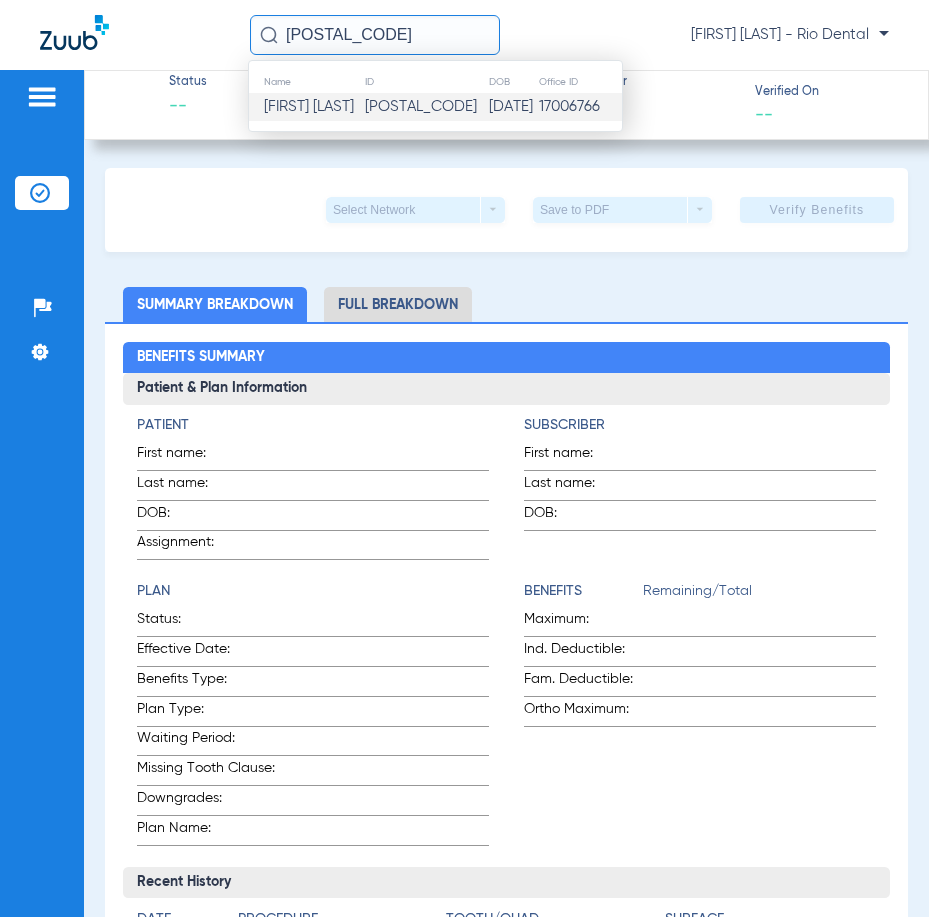 type on "[POSTAL_CODE]" 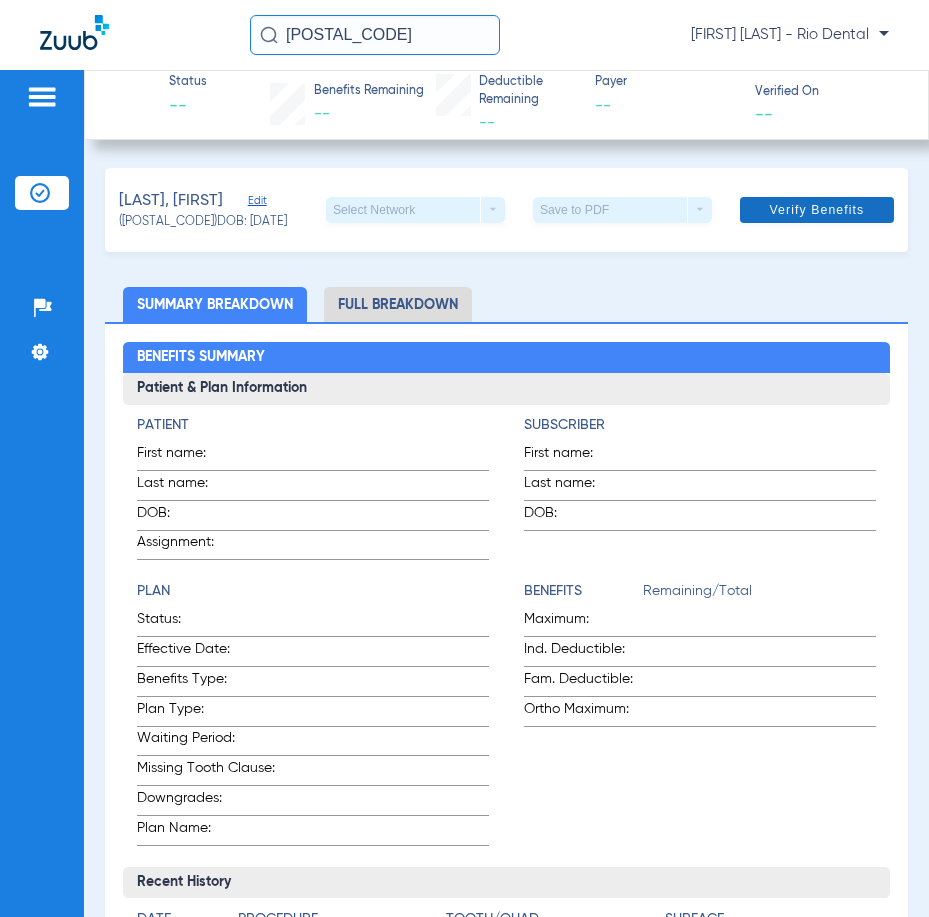 click on "Verify Benefits" 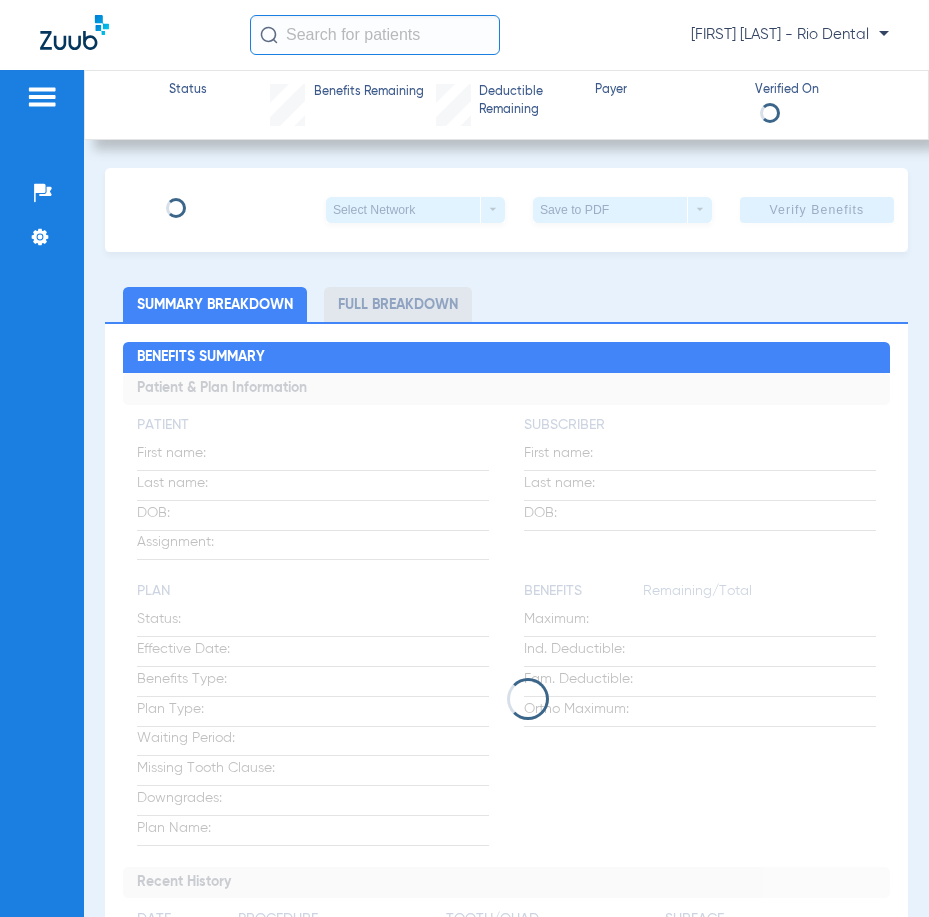scroll, scrollTop: 0, scrollLeft: 0, axis: both 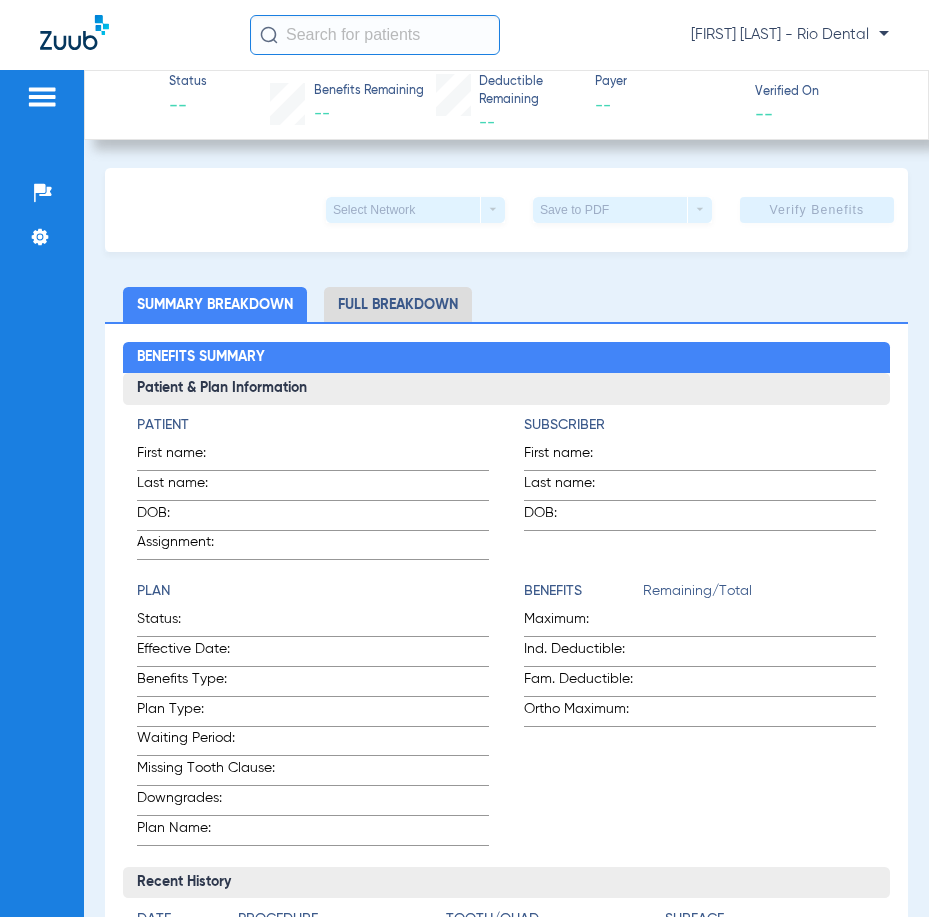 click 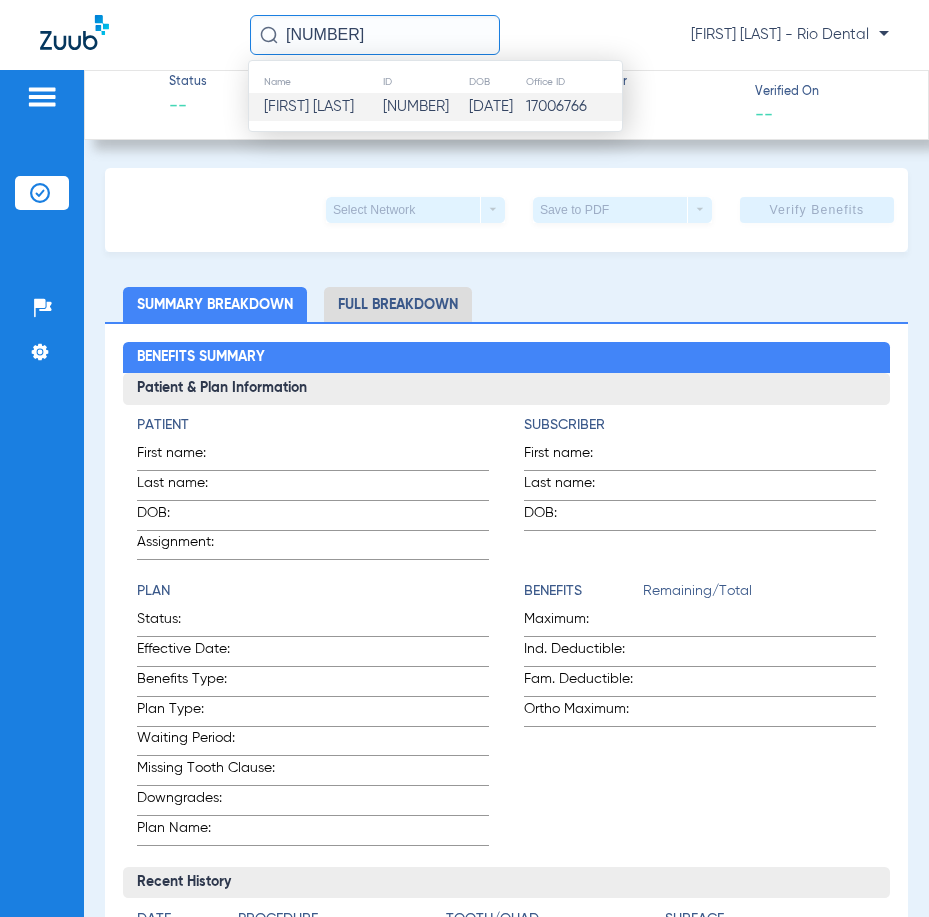 type on "[NUMBER]" 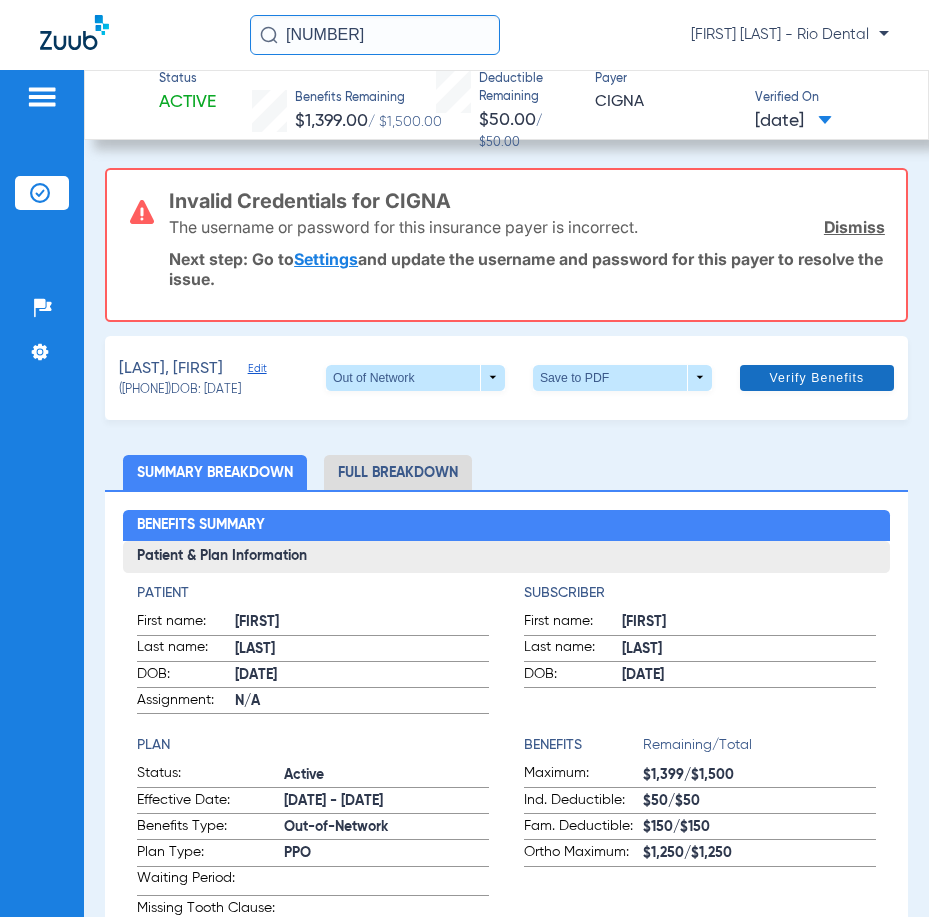 click 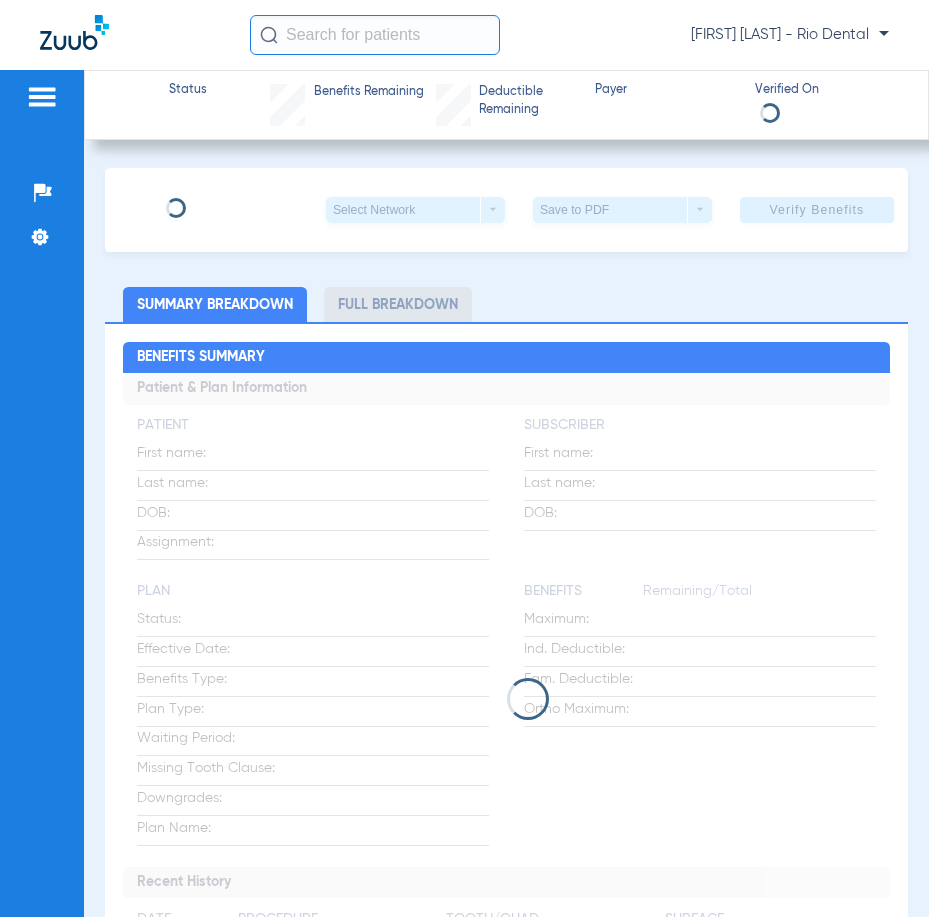 scroll, scrollTop: 0, scrollLeft: 0, axis: both 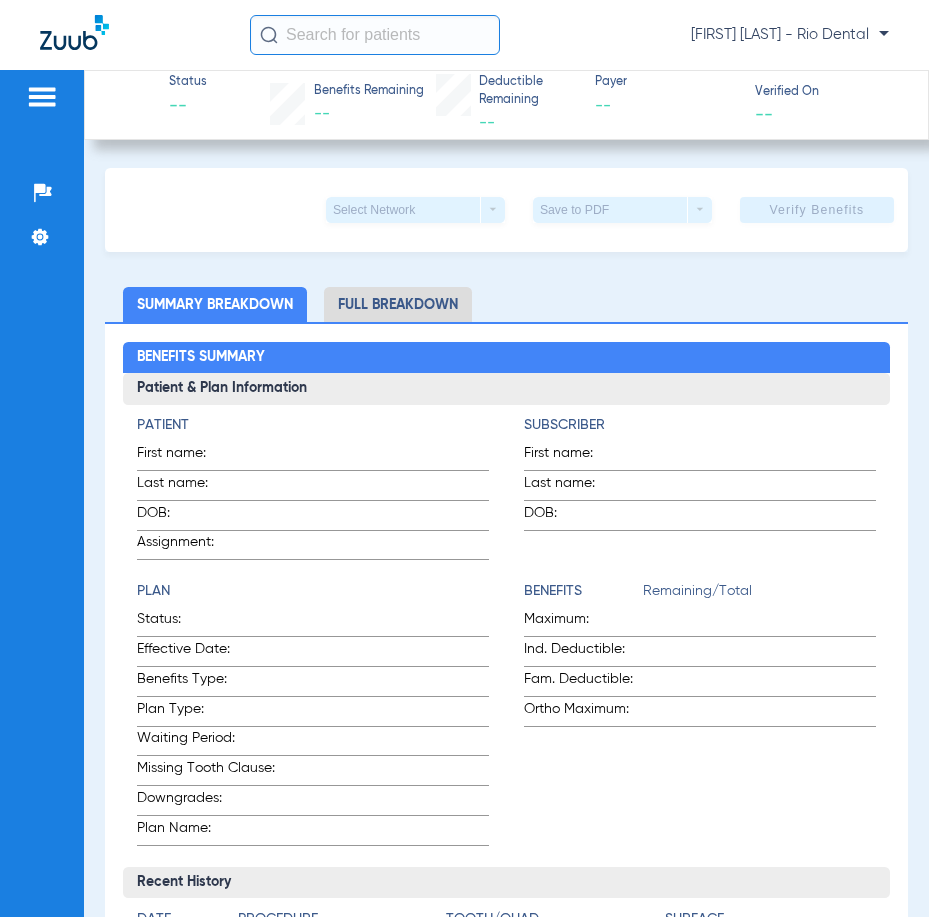 click 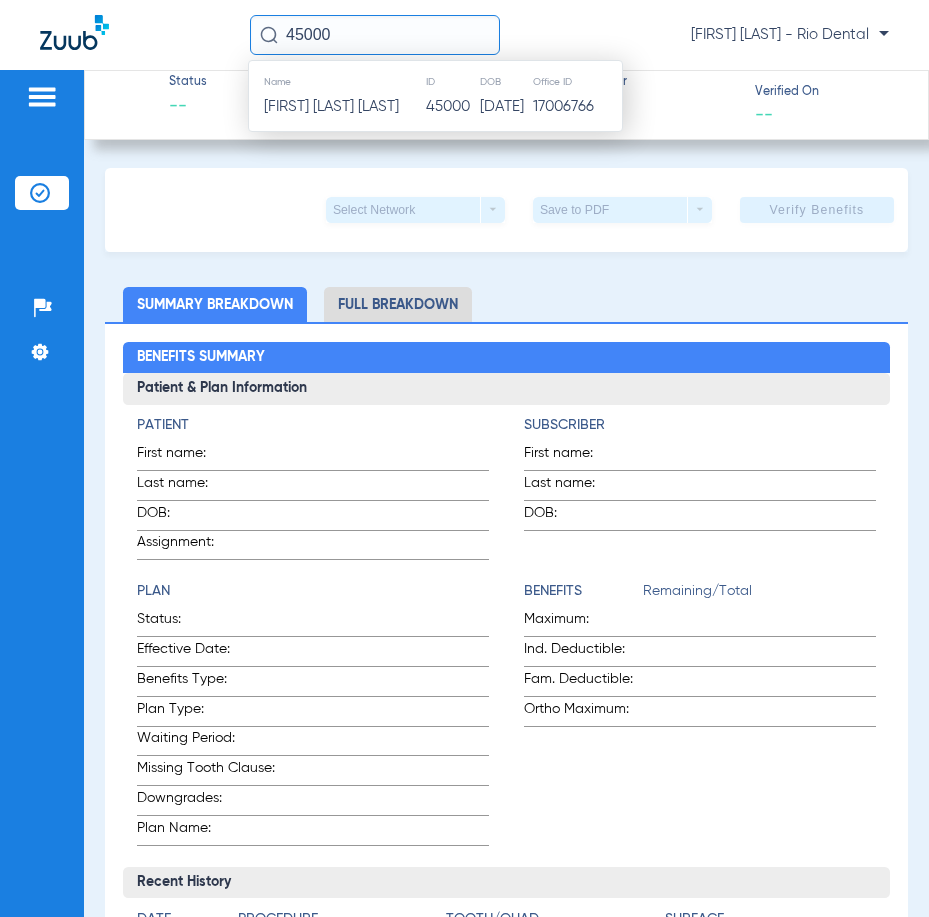 type on "45000" 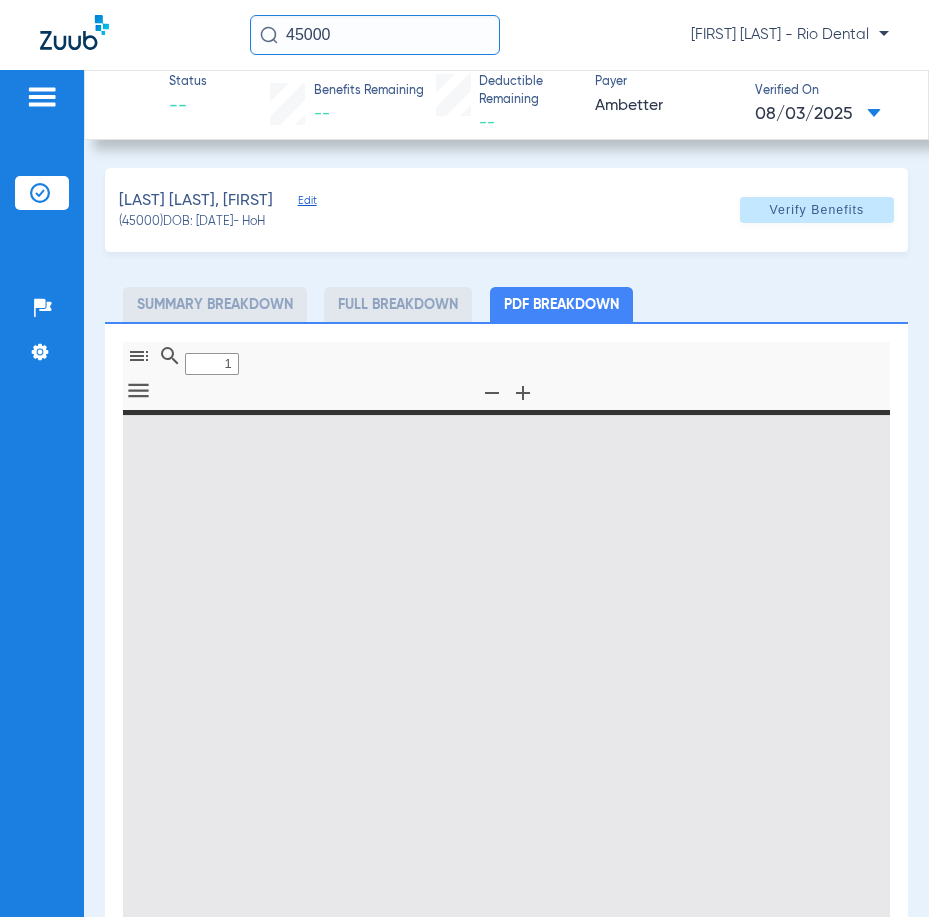 type on "0" 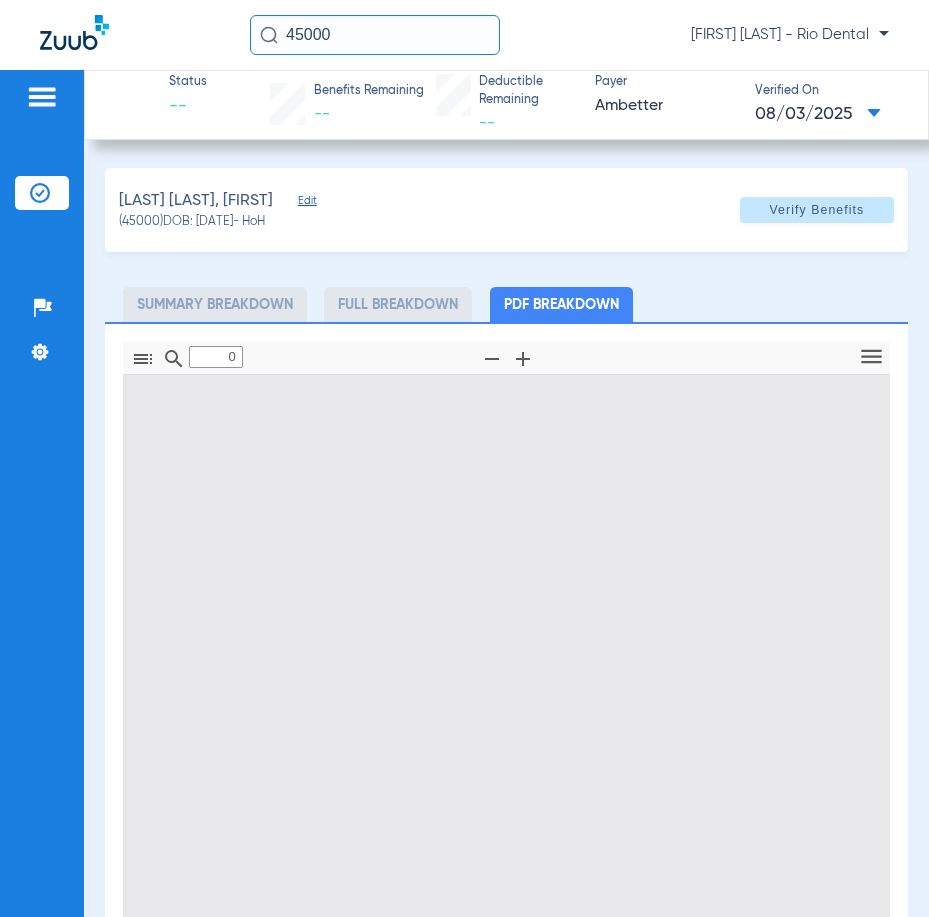 type on "1" 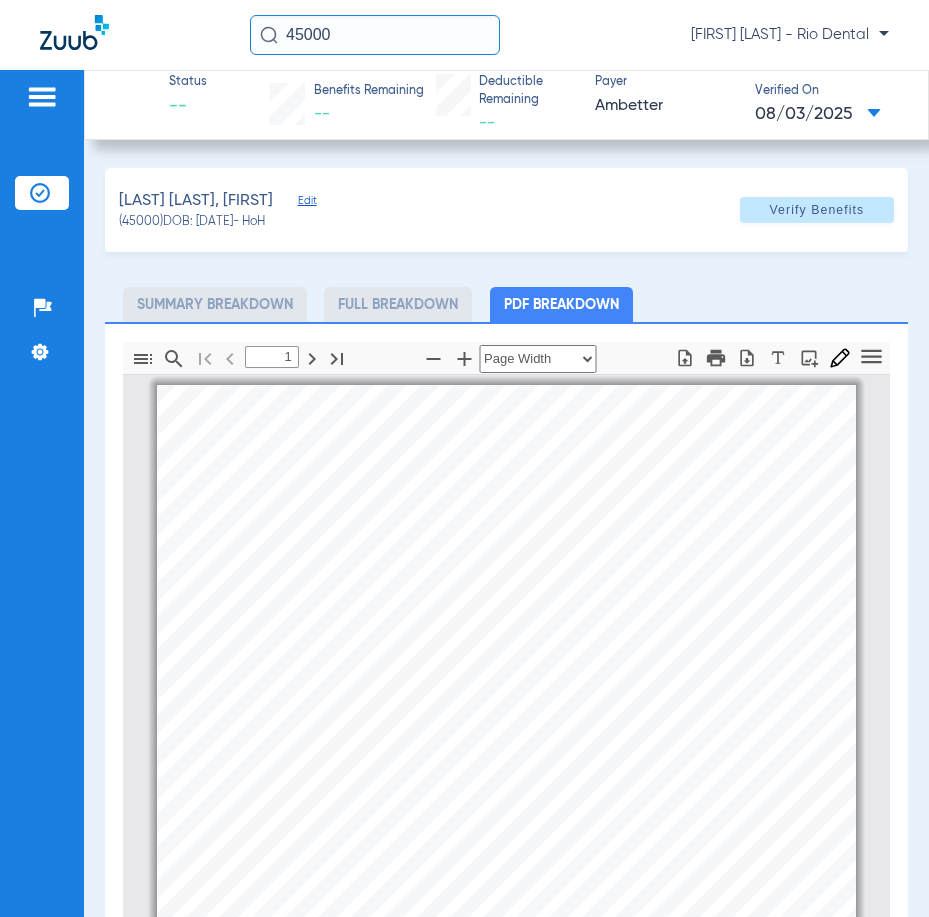 scroll, scrollTop: 10, scrollLeft: 0, axis: vertical 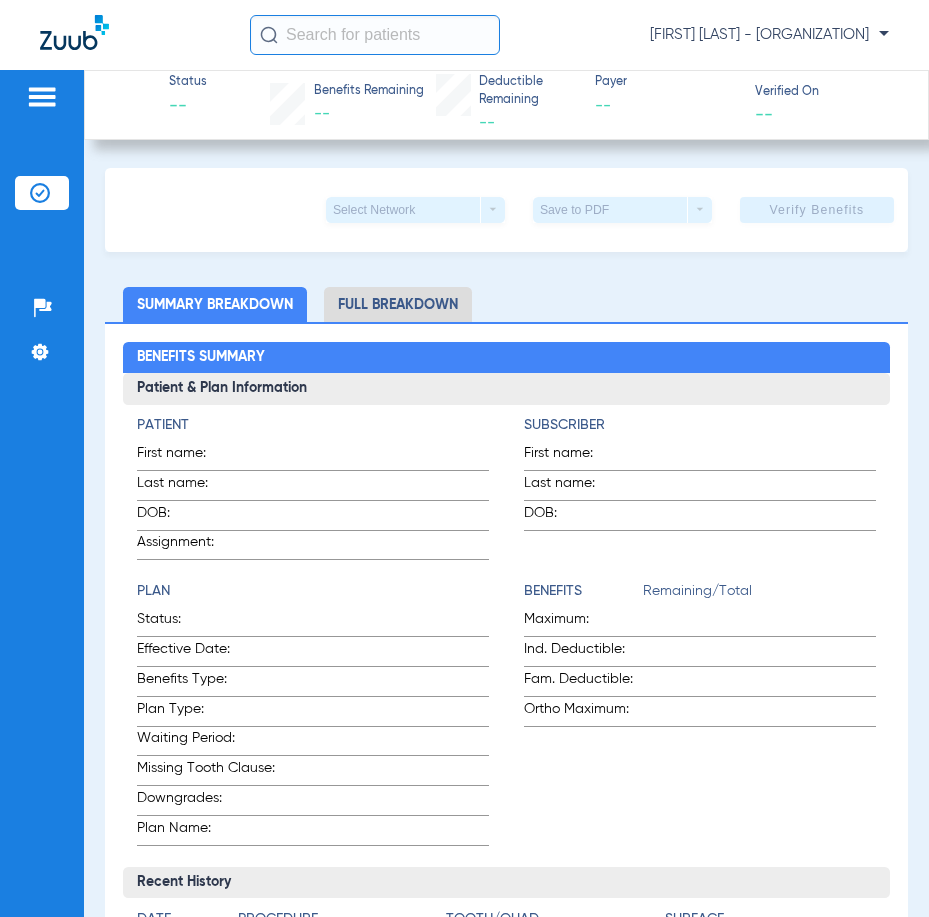 click 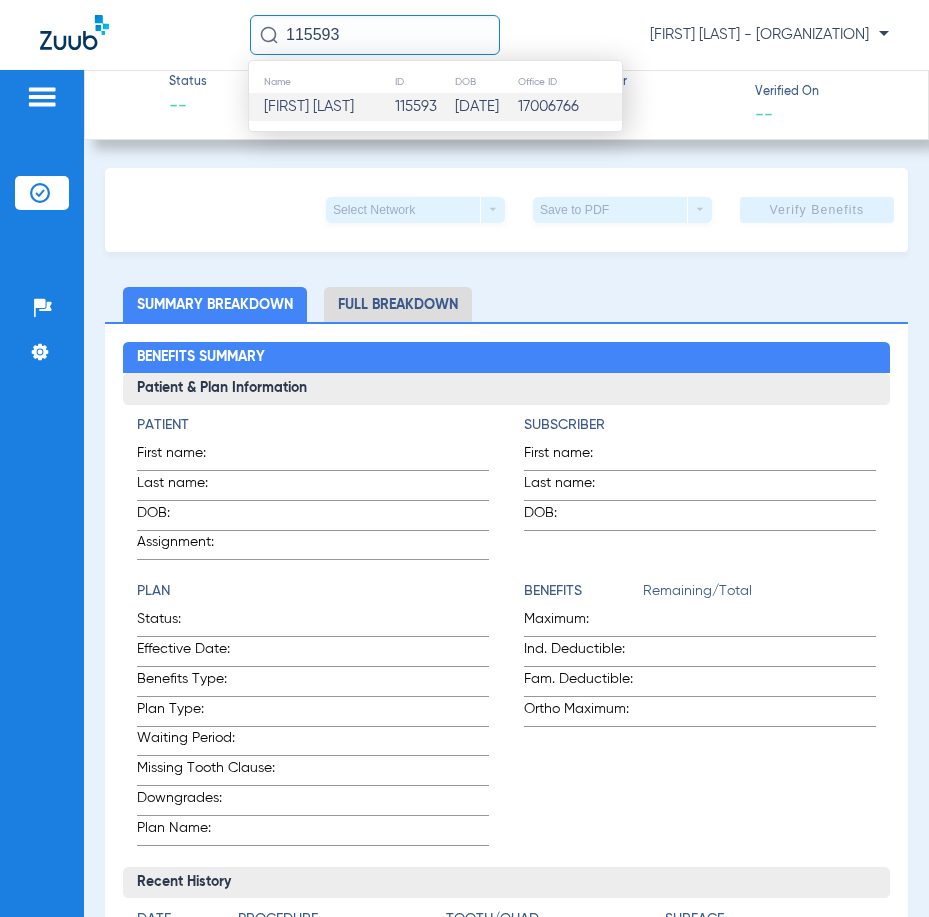 type on "115593" 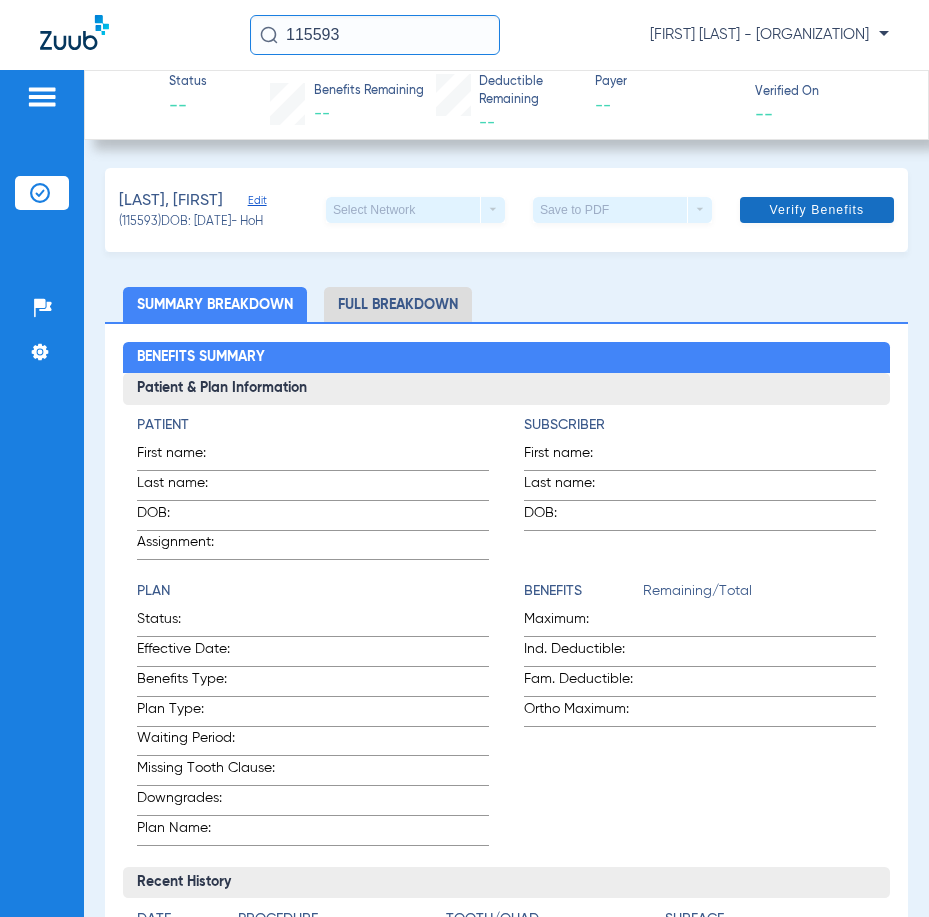 click 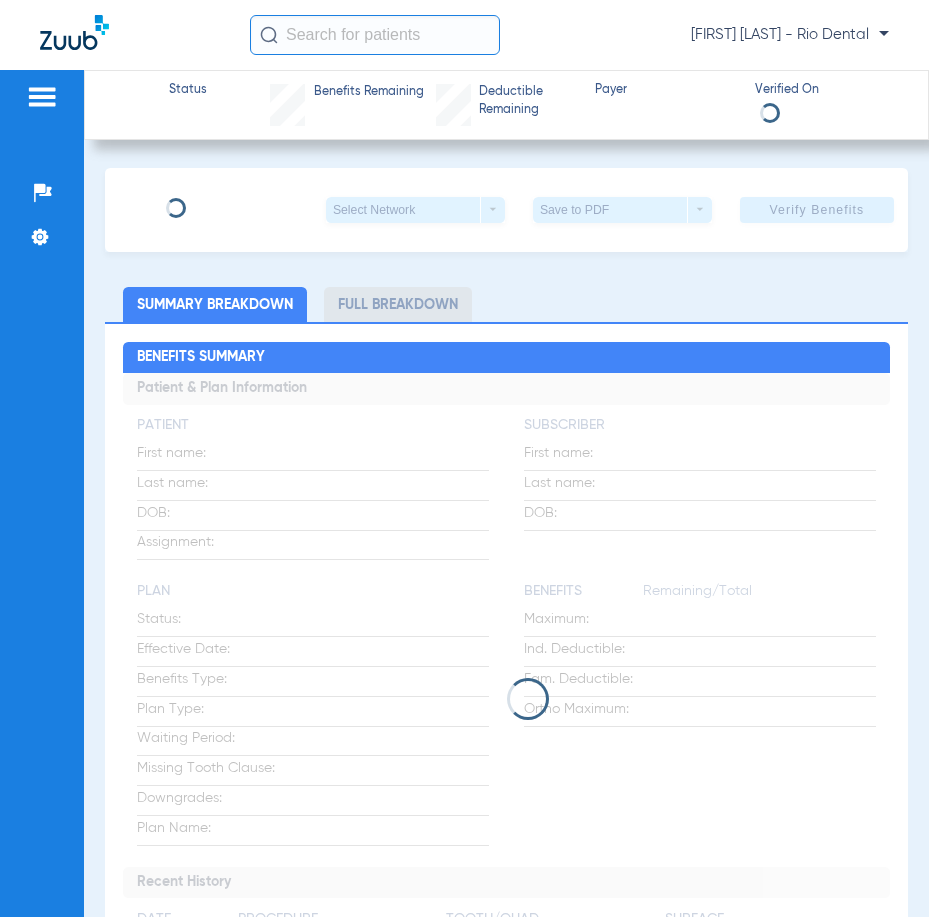 scroll, scrollTop: 0, scrollLeft: 0, axis: both 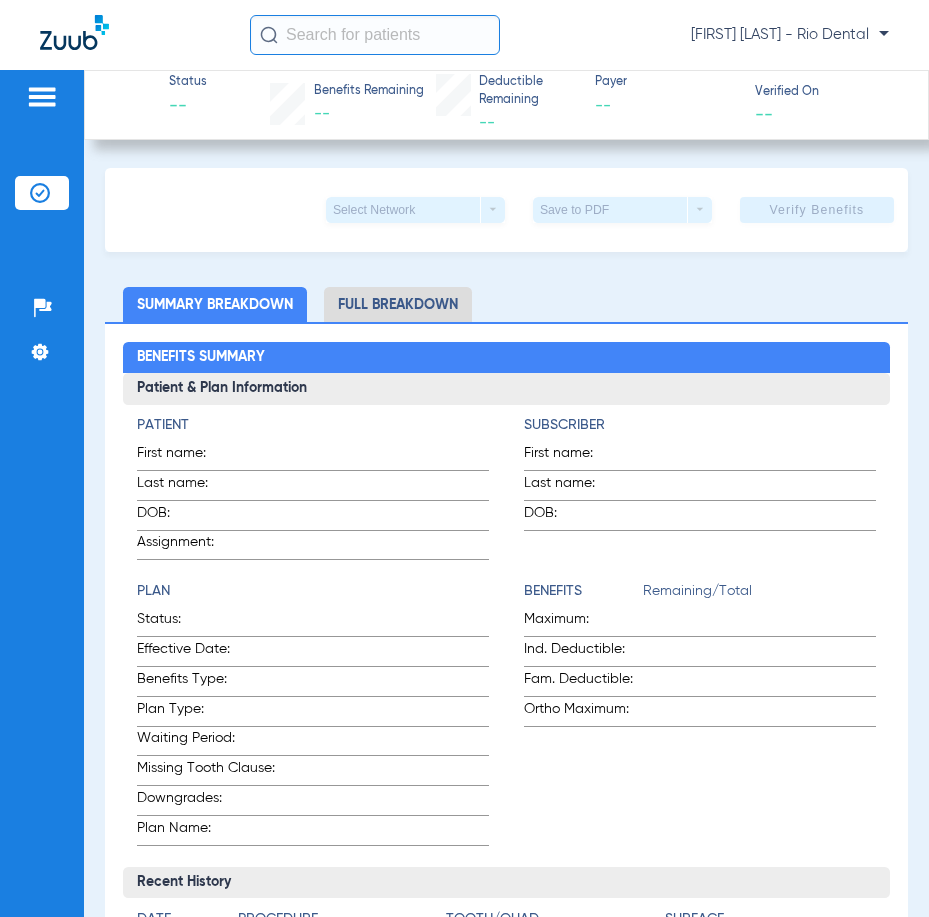 click 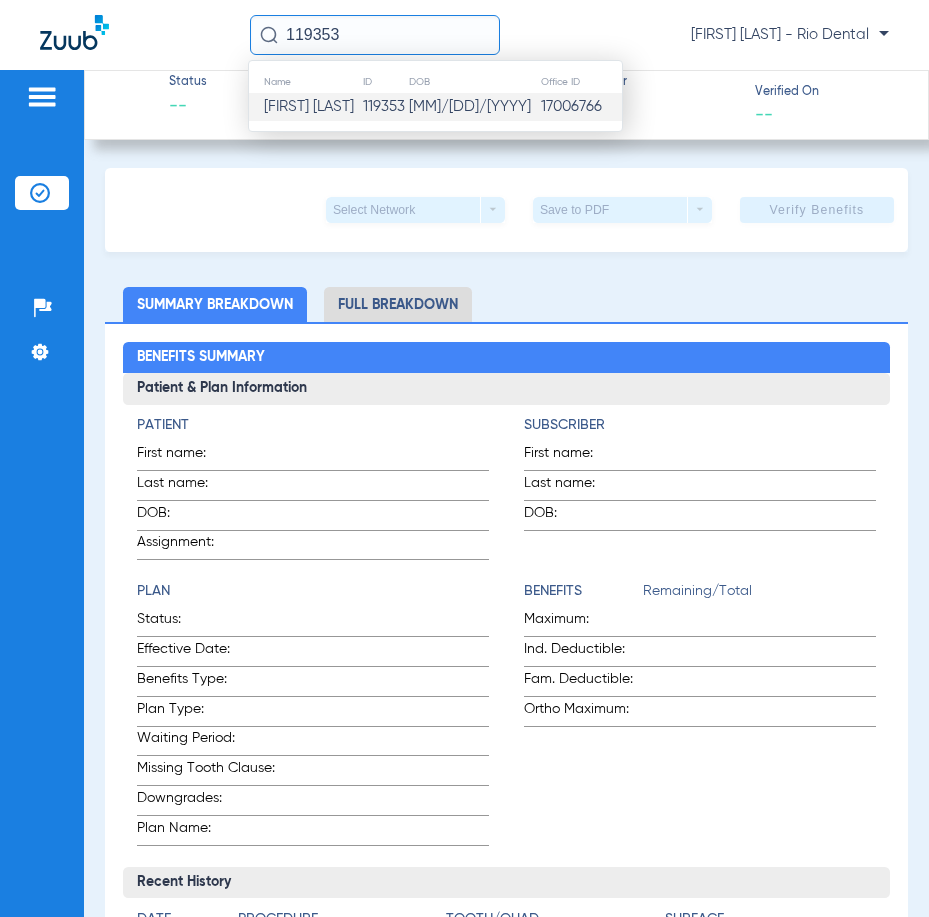 type on "119353" 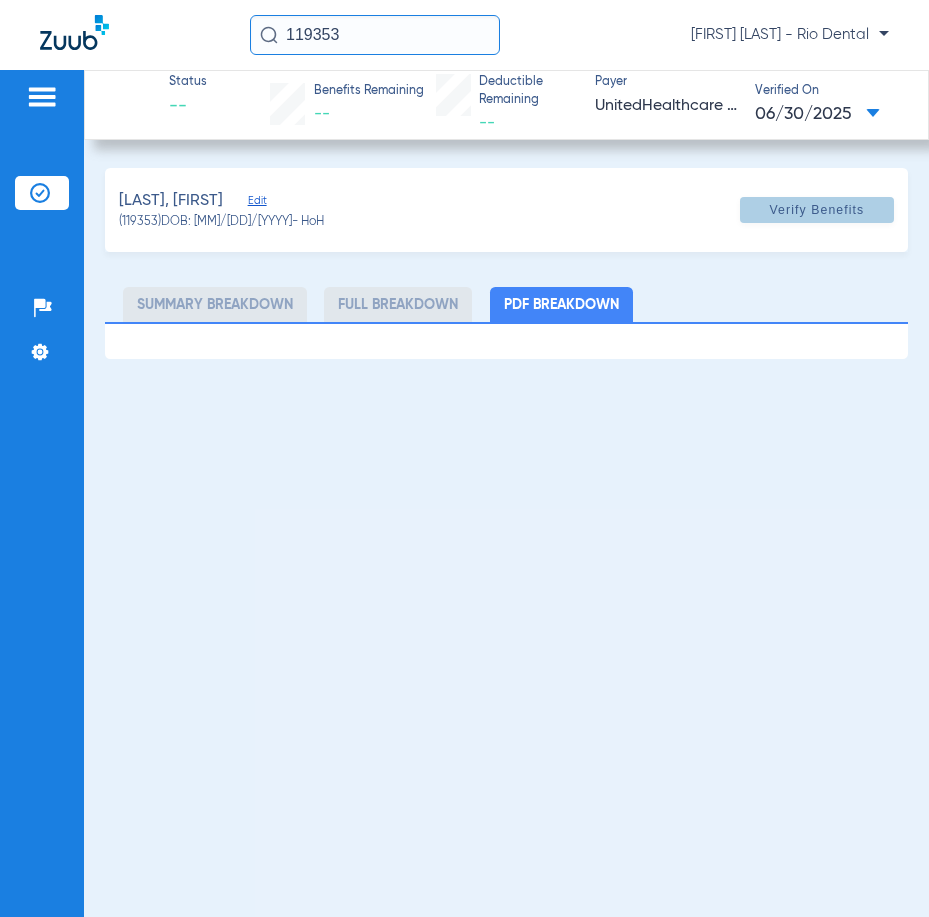 drag, startPoint x: 840, startPoint y: 226, endPoint x: 897, endPoint y: 218, distance: 57.558666 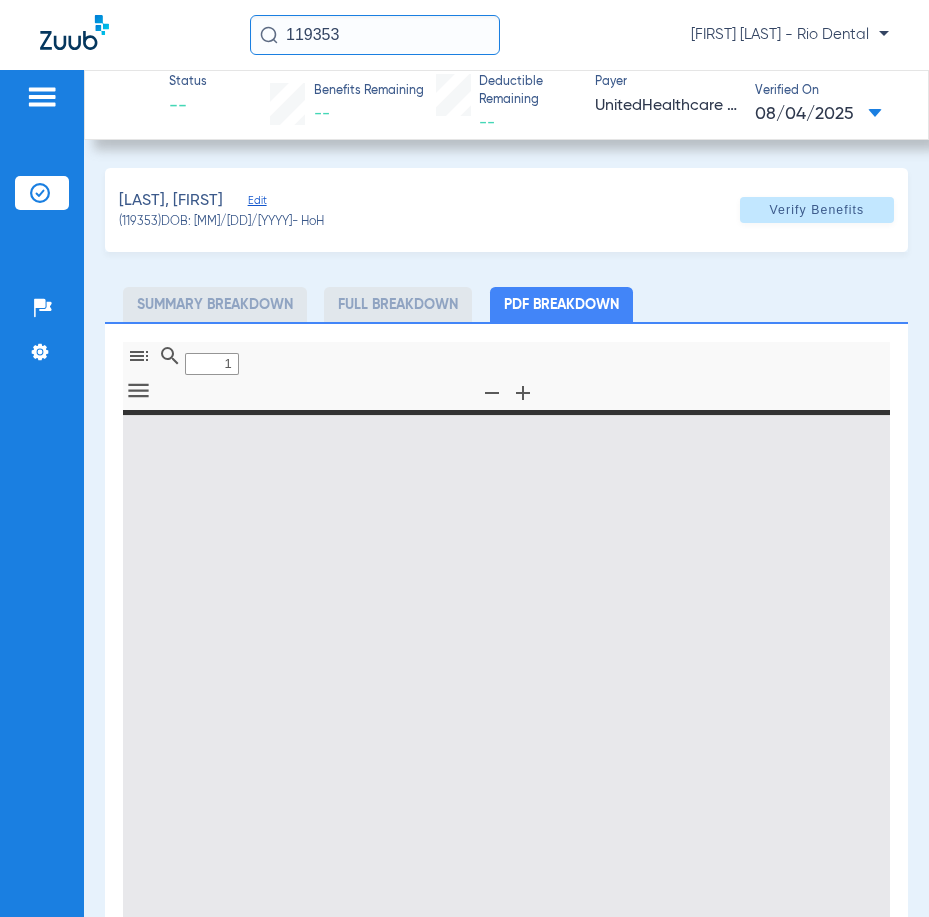 type on "0" 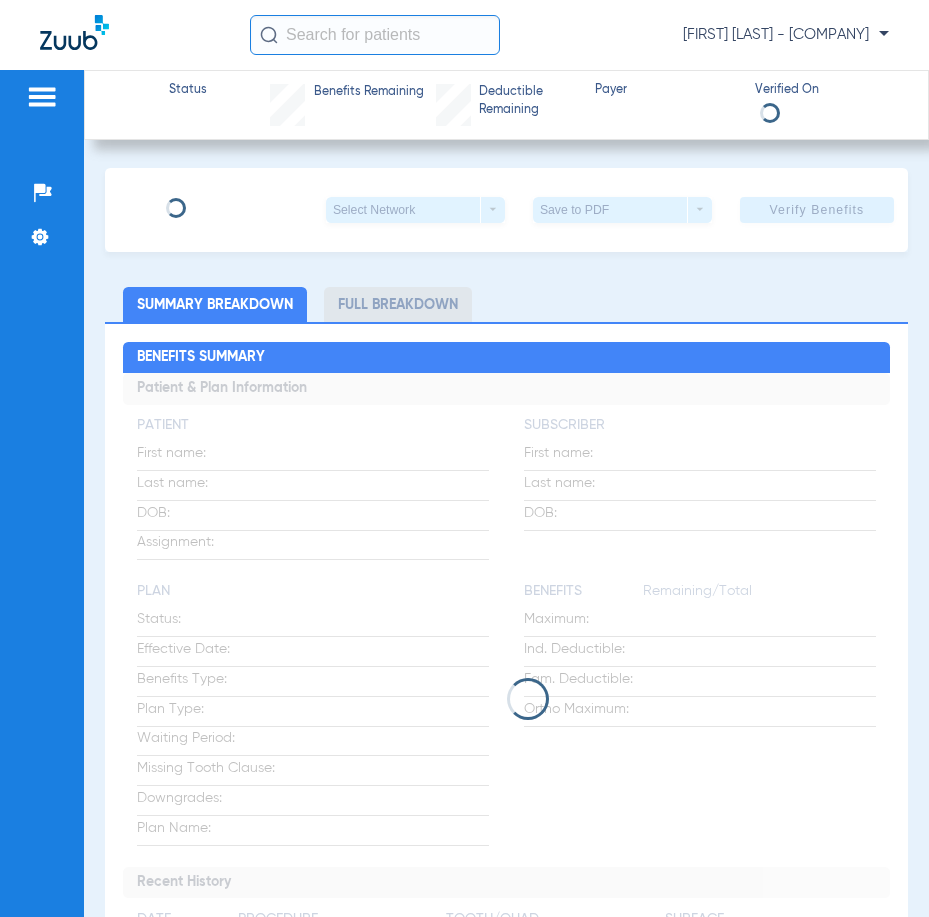 scroll, scrollTop: 0, scrollLeft: 0, axis: both 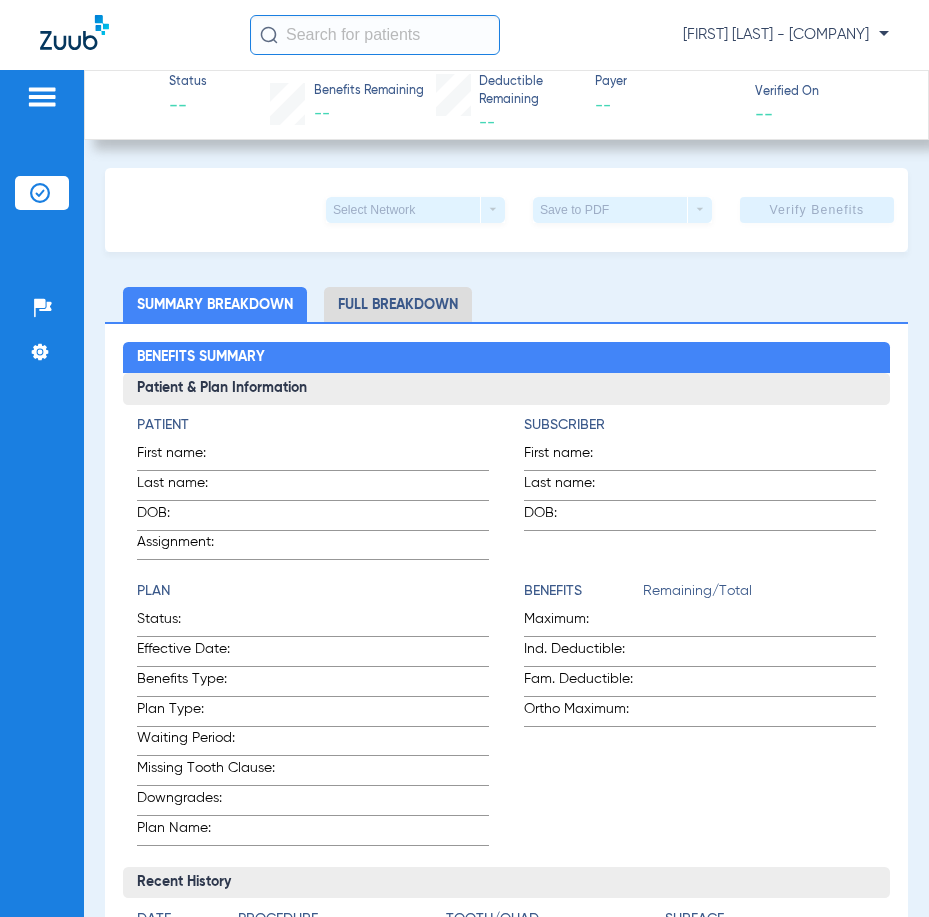 click 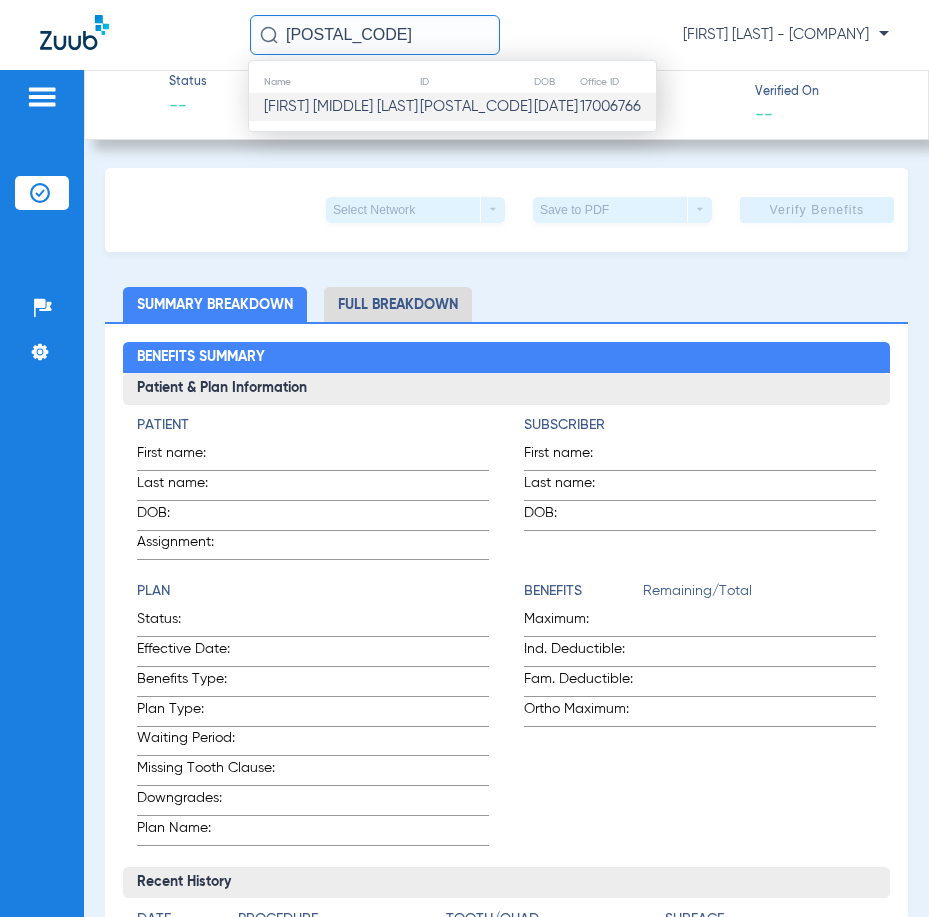 type on "47316" 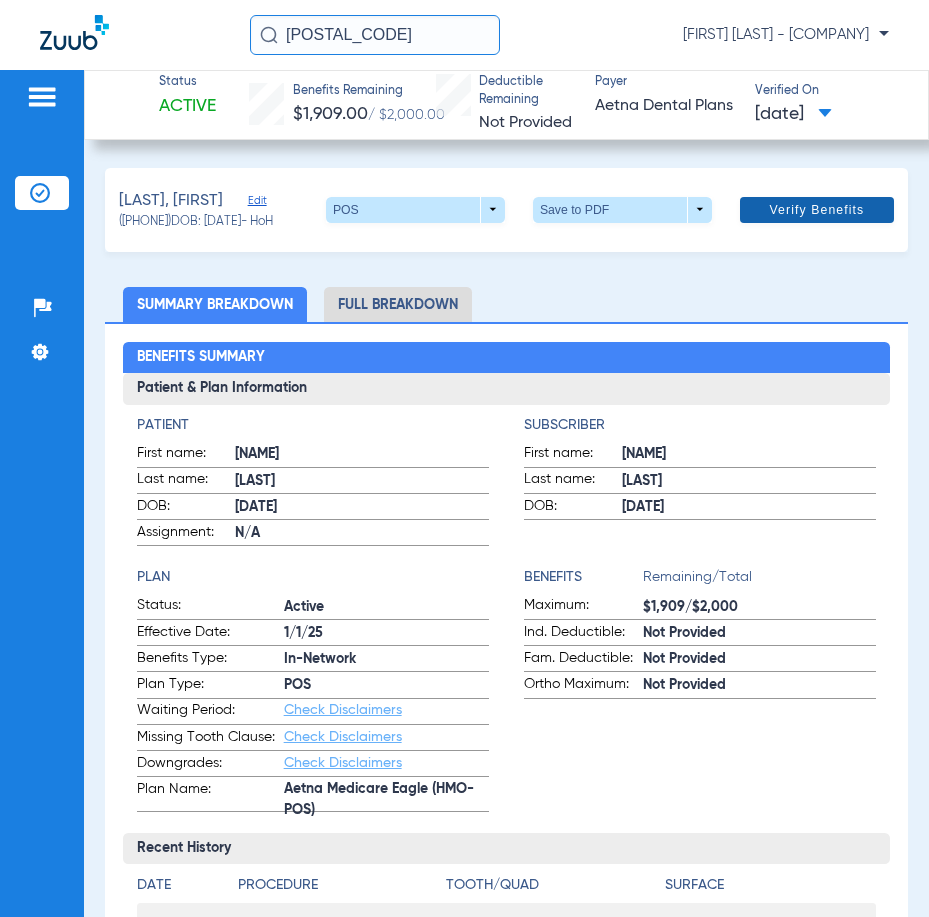 click 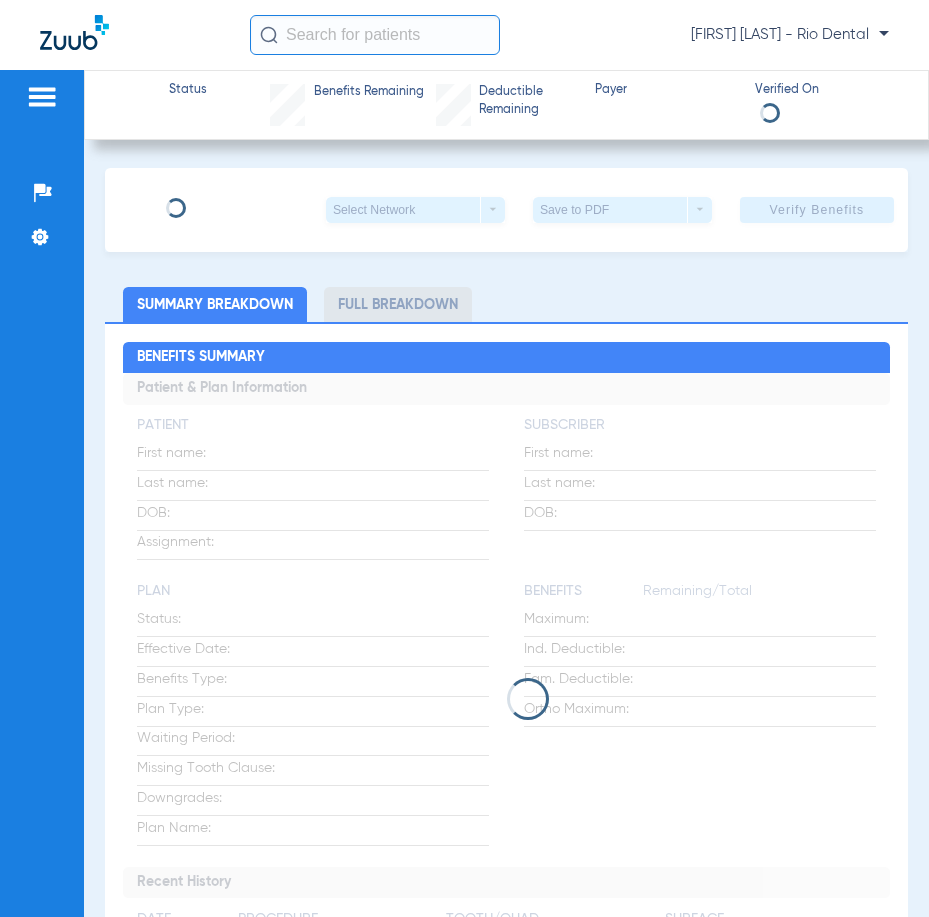 scroll, scrollTop: 0, scrollLeft: 0, axis: both 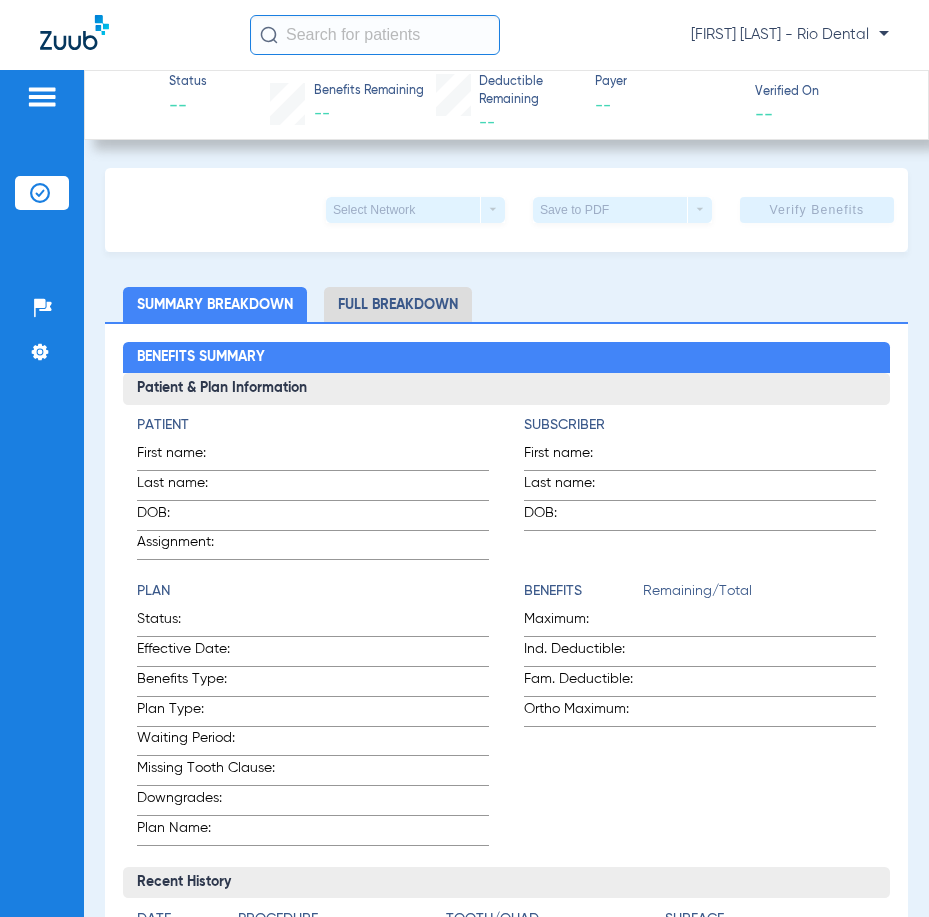 click 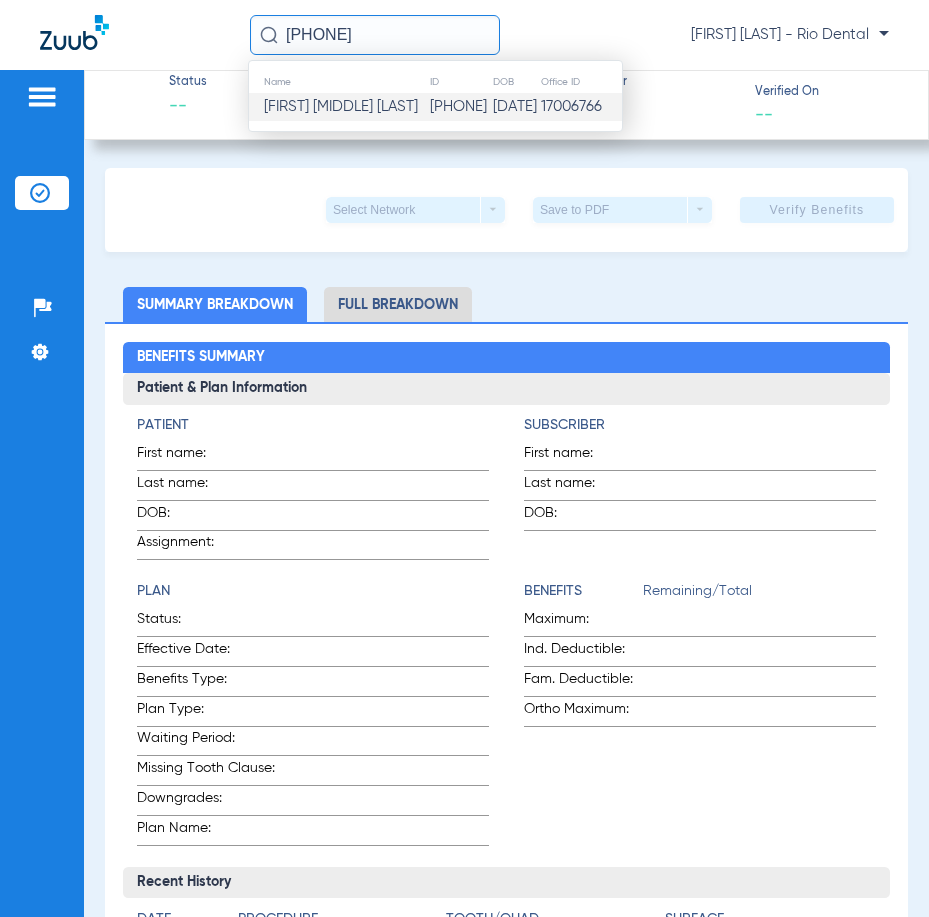 type on "[PHONE]" 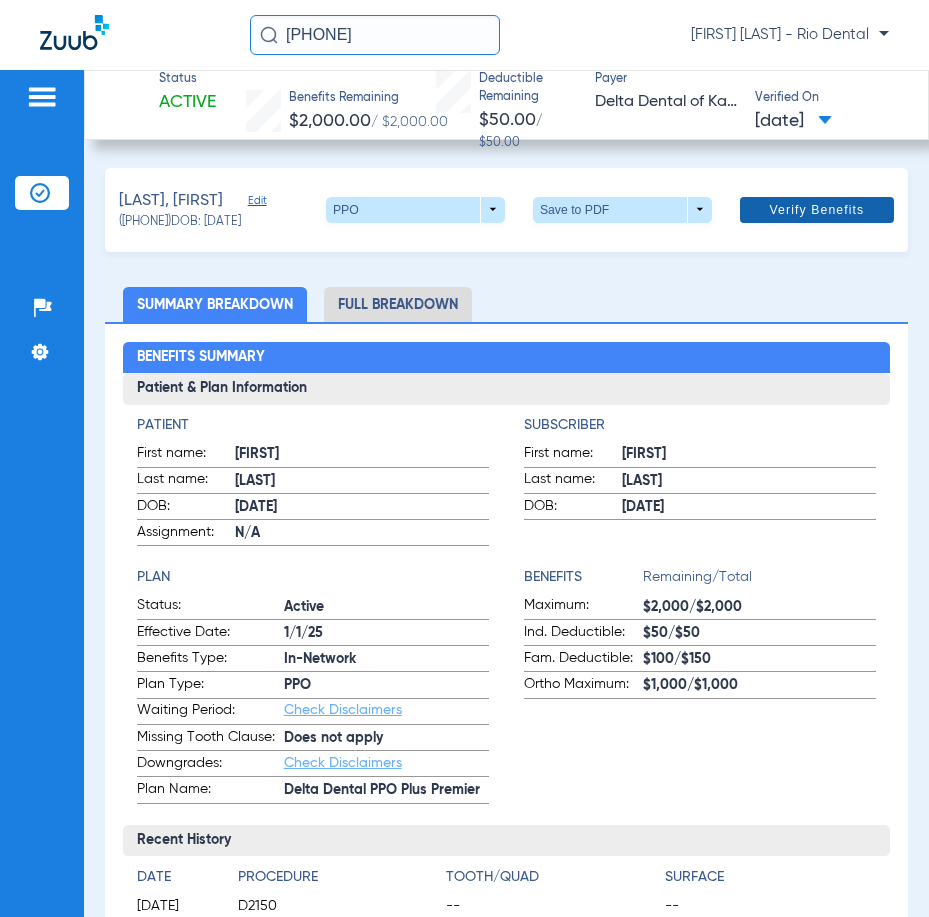 click on "Verify Benefits" 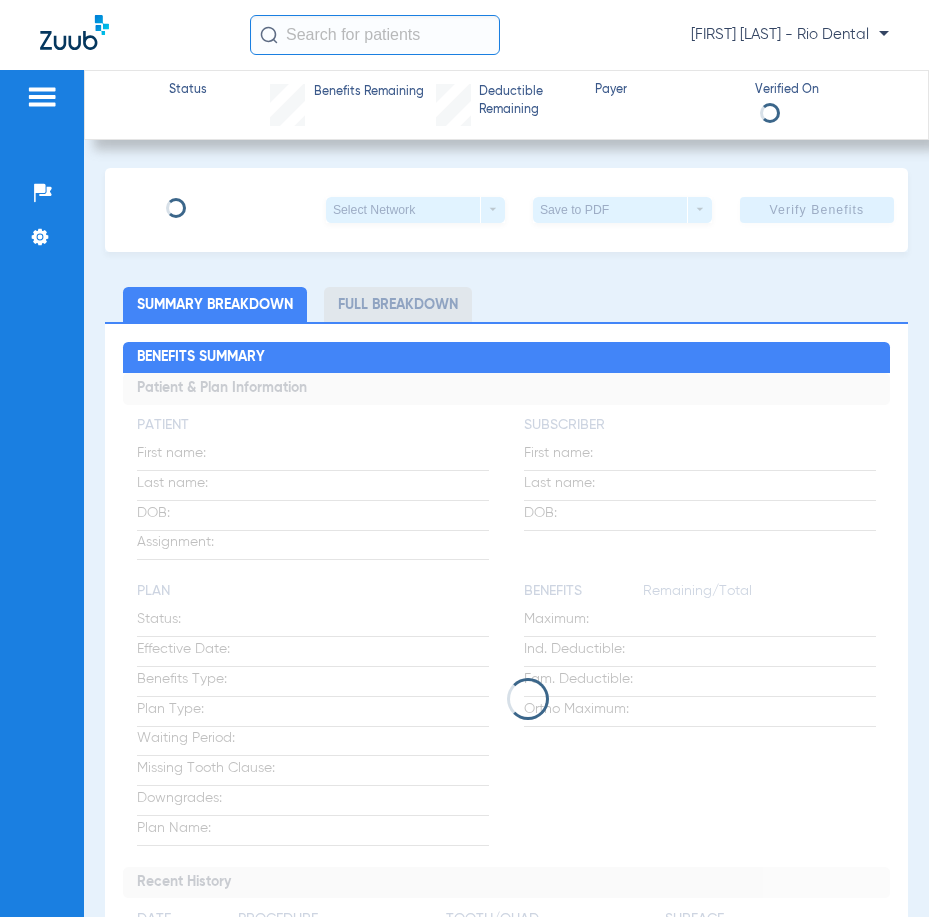 scroll, scrollTop: 0, scrollLeft: 0, axis: both 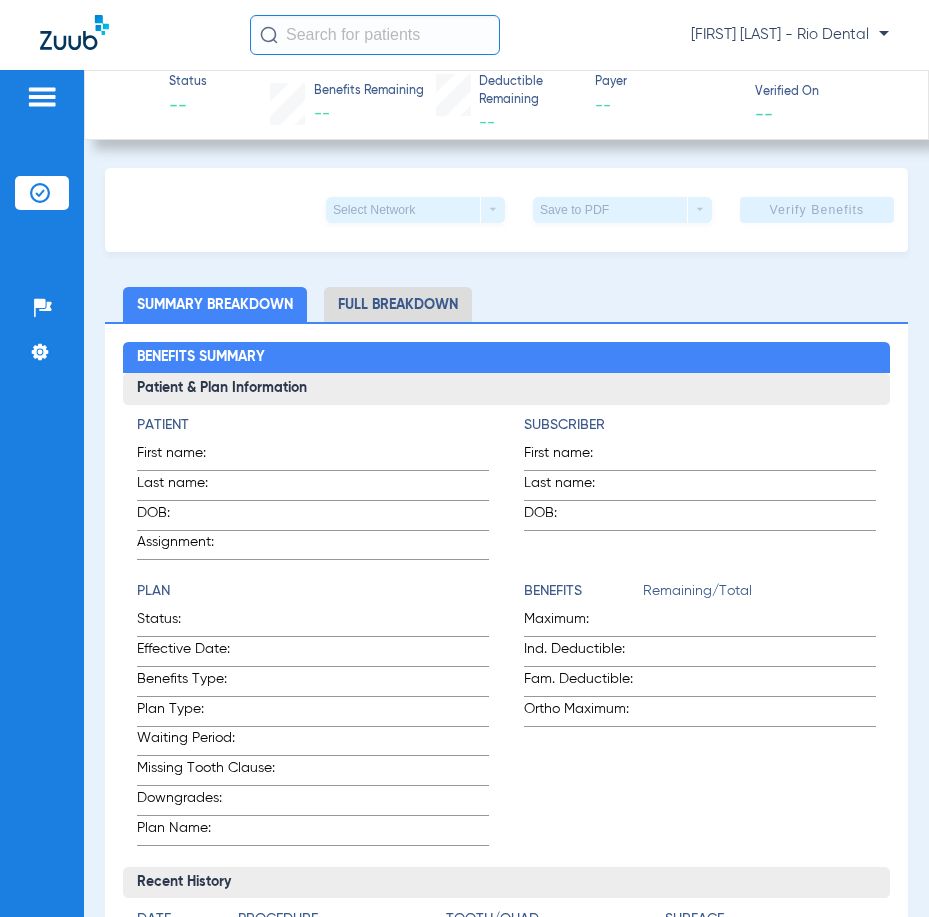 click 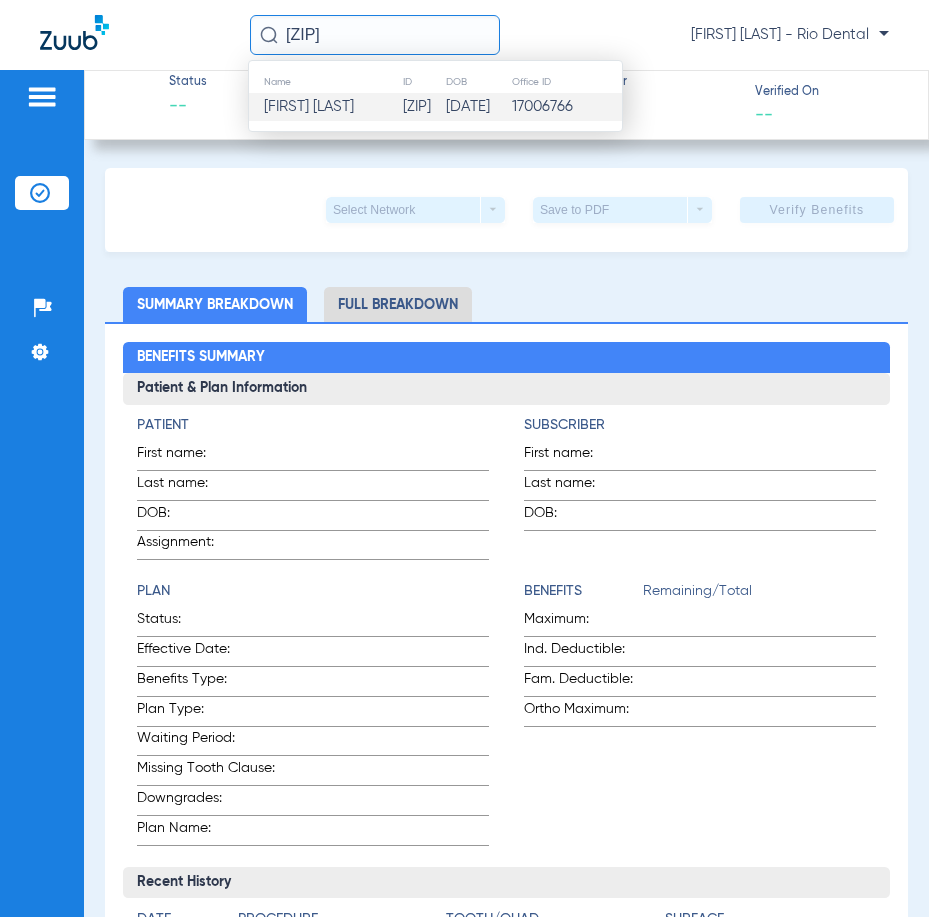 type on "[ZIP]" 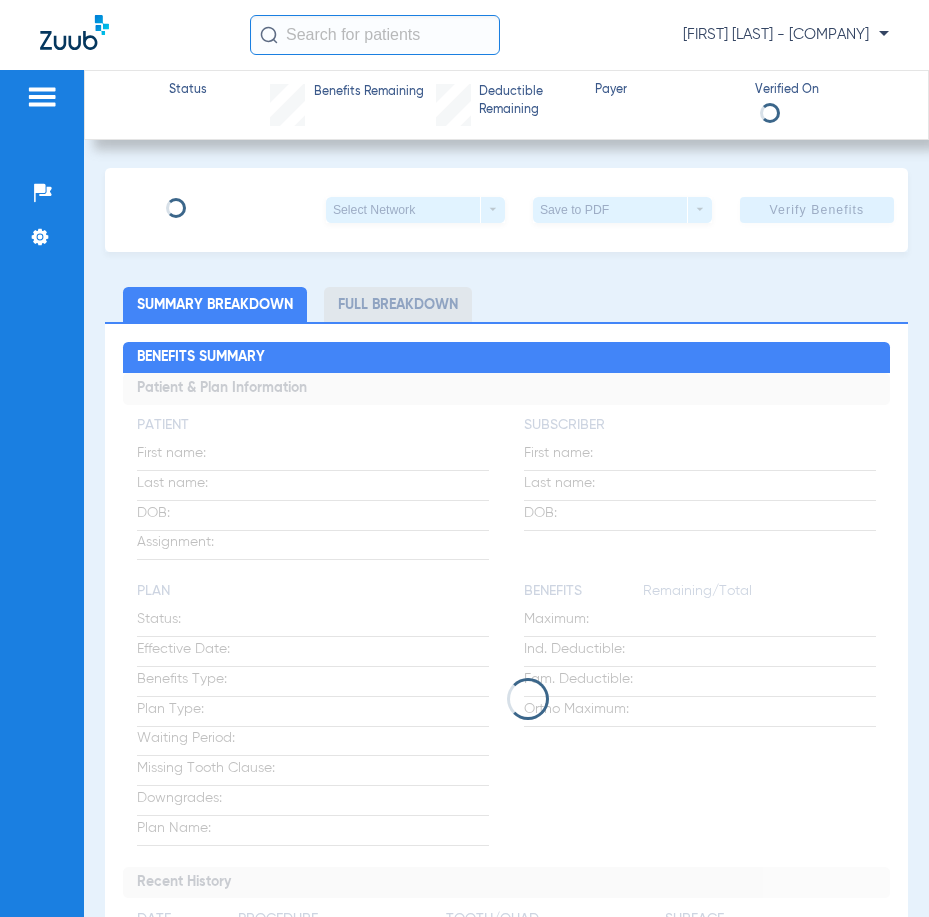 scroll, scrollTop: 0, scrollLeft: 0, axis: both 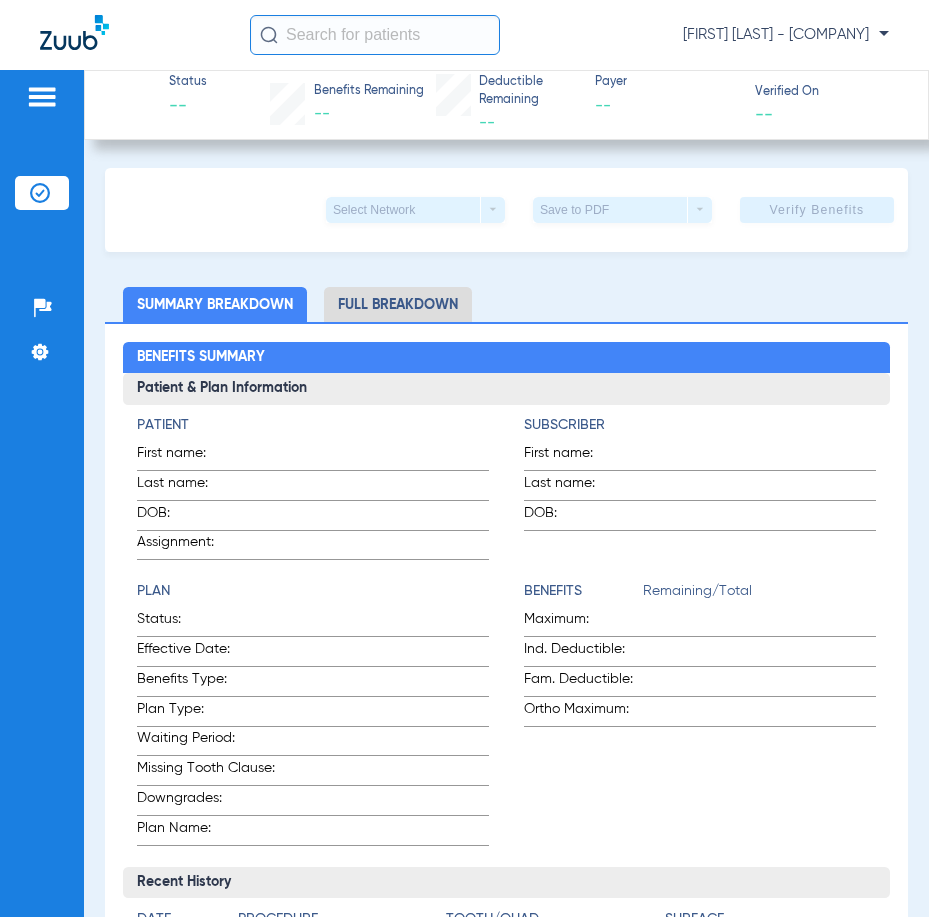 click 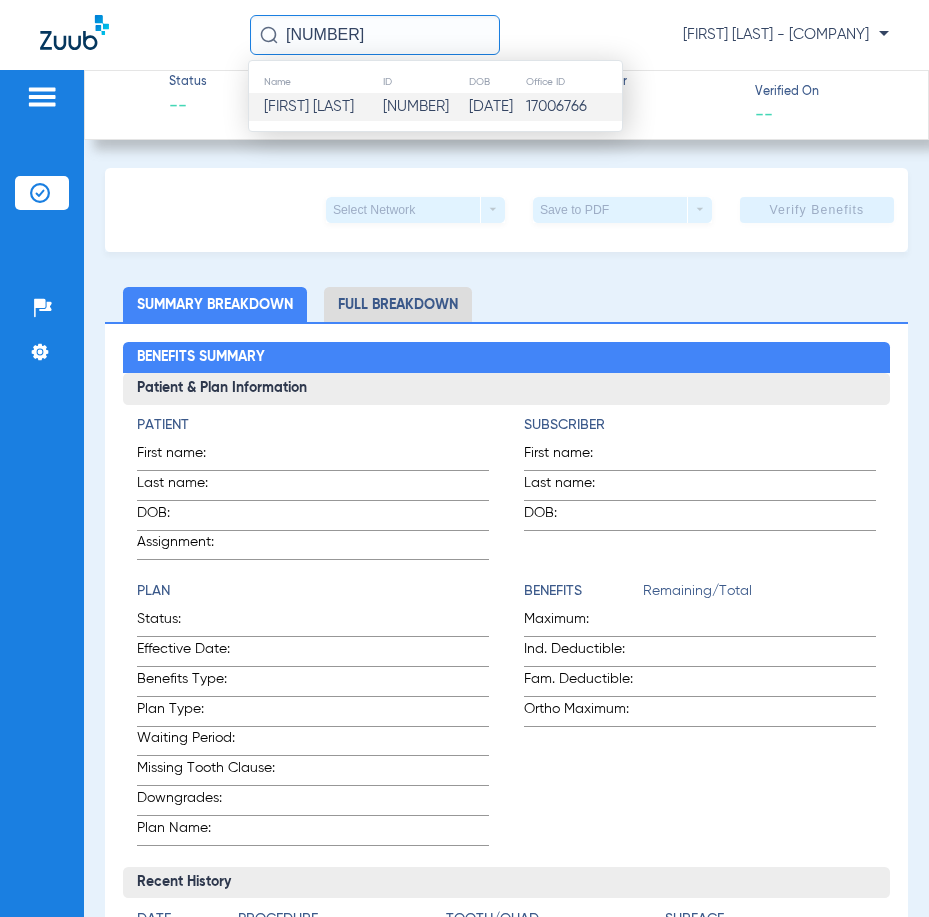 type on "[NUMBER]" 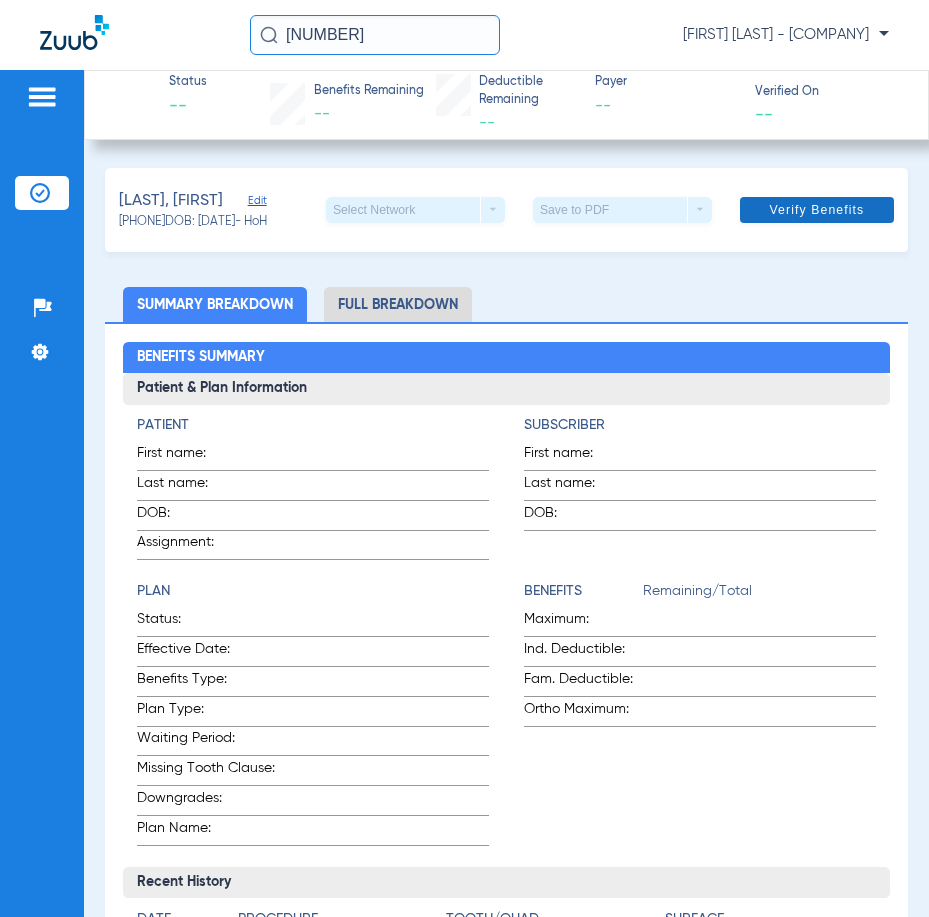 click 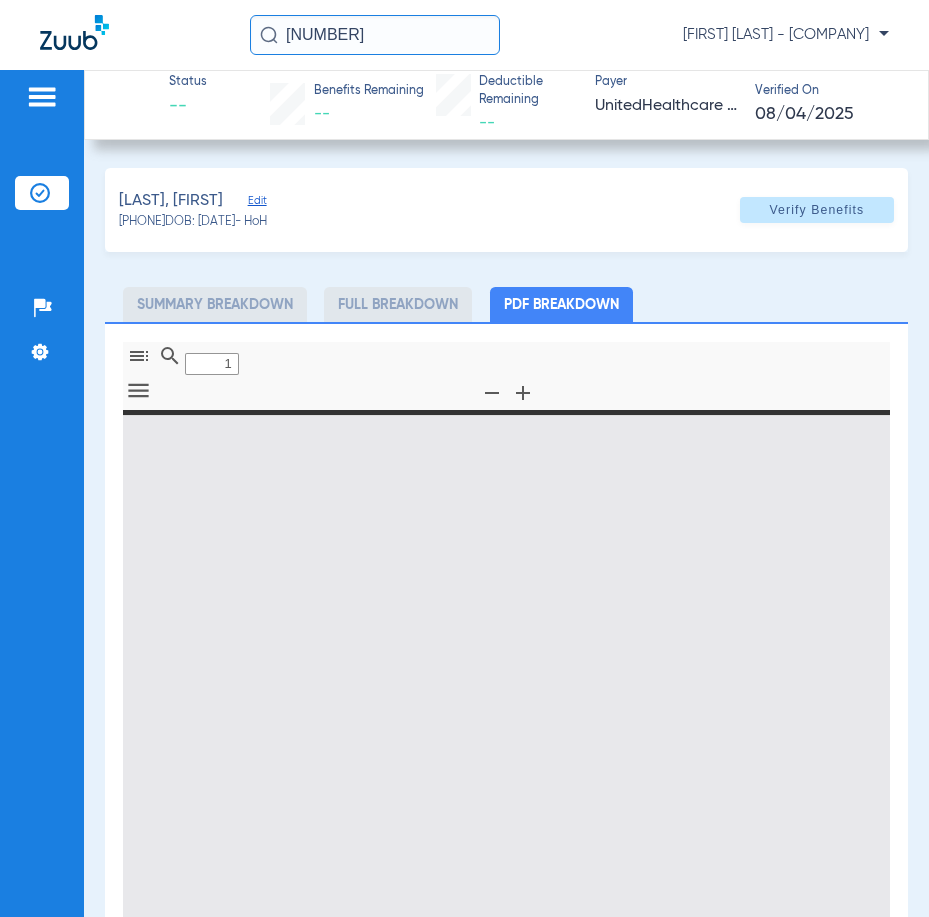 type on "0" 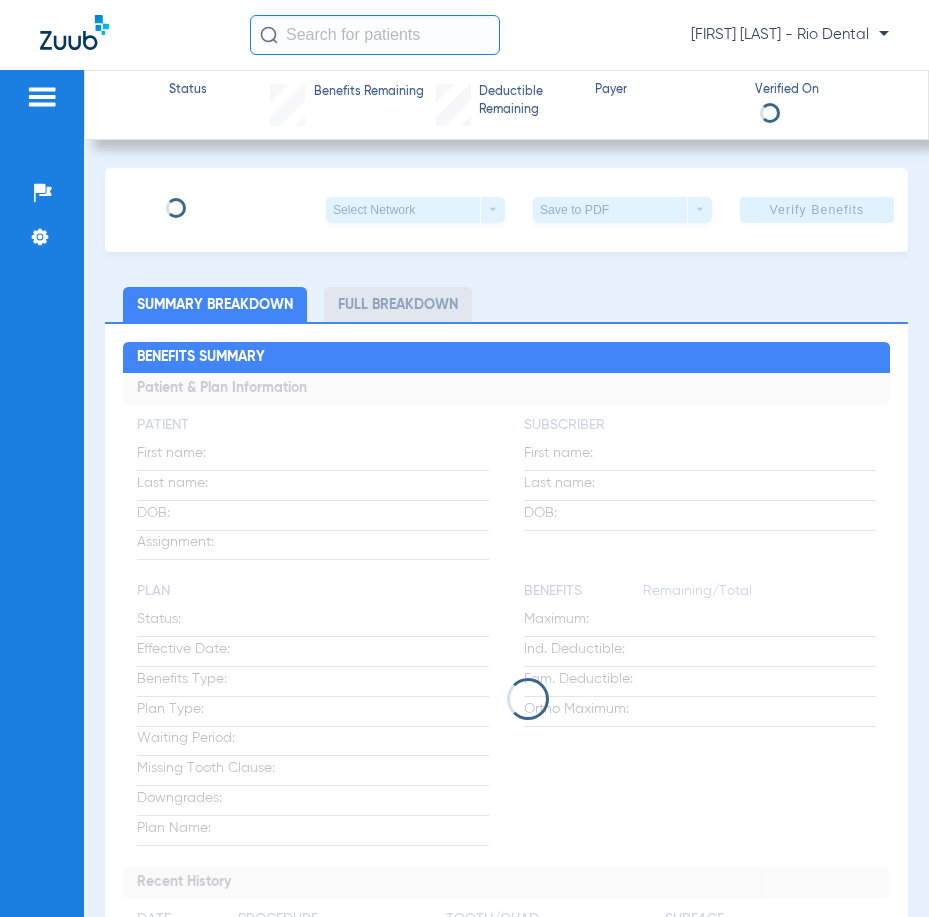 scroll, scrollTop: 0, scrollLeft: 0, axis: both 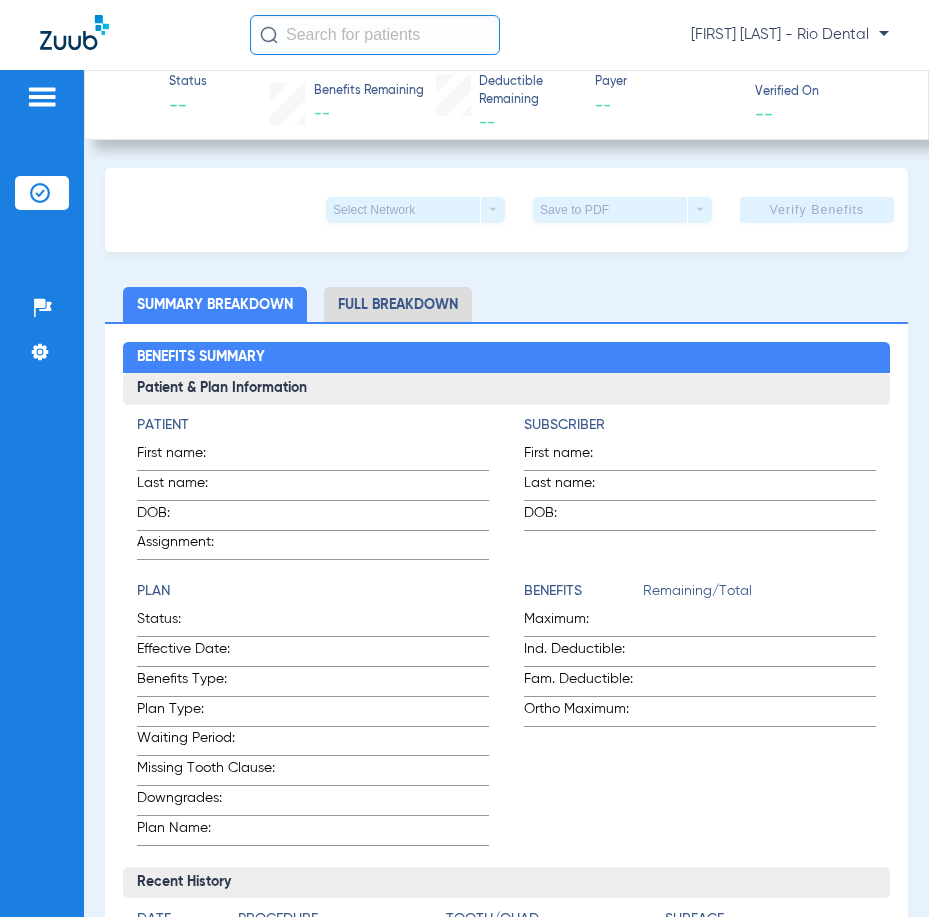 click 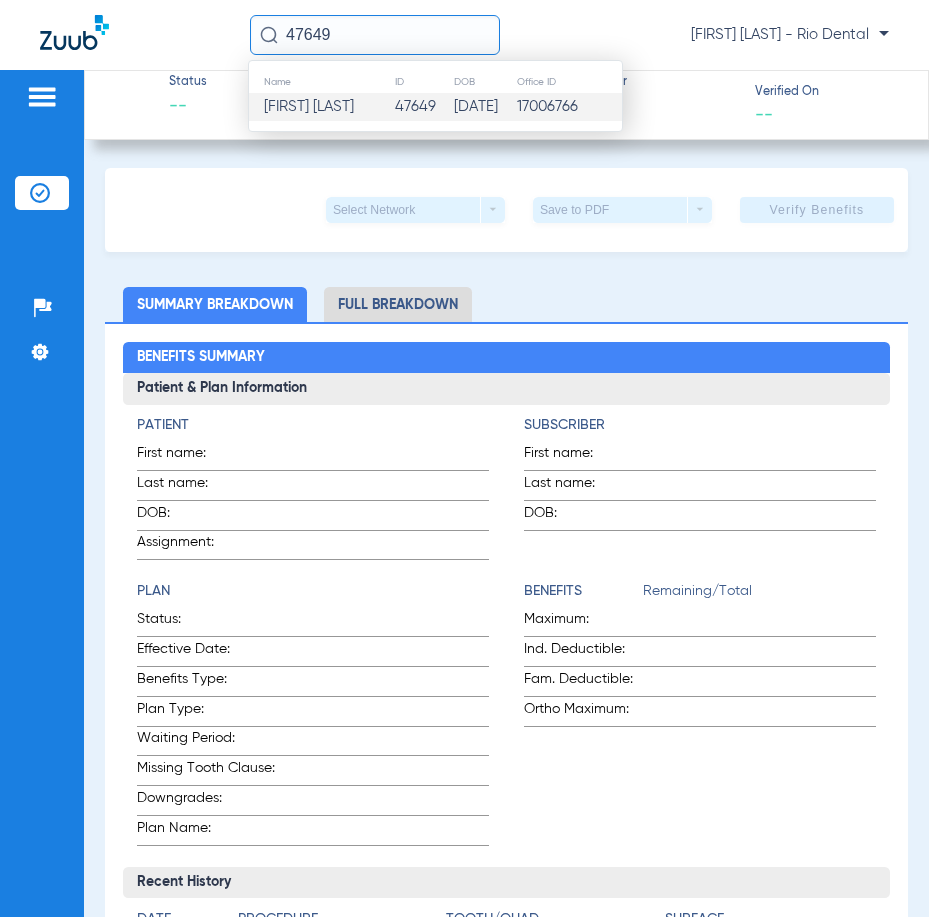 type on "47649" 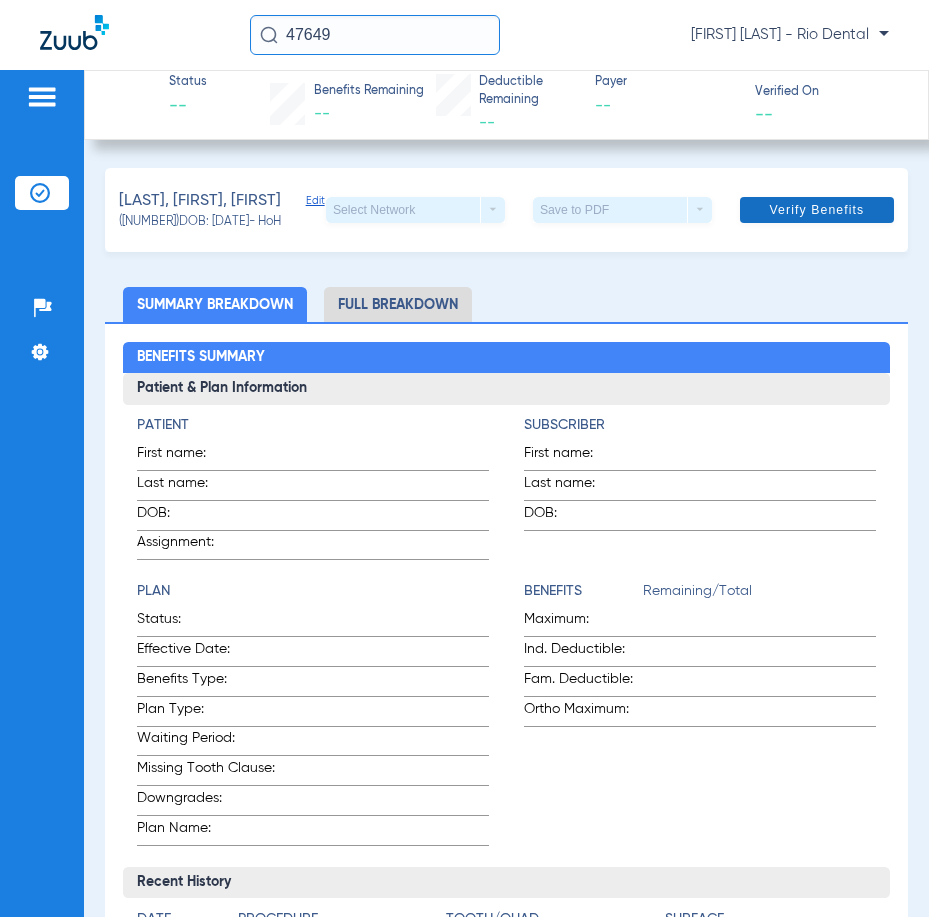 click 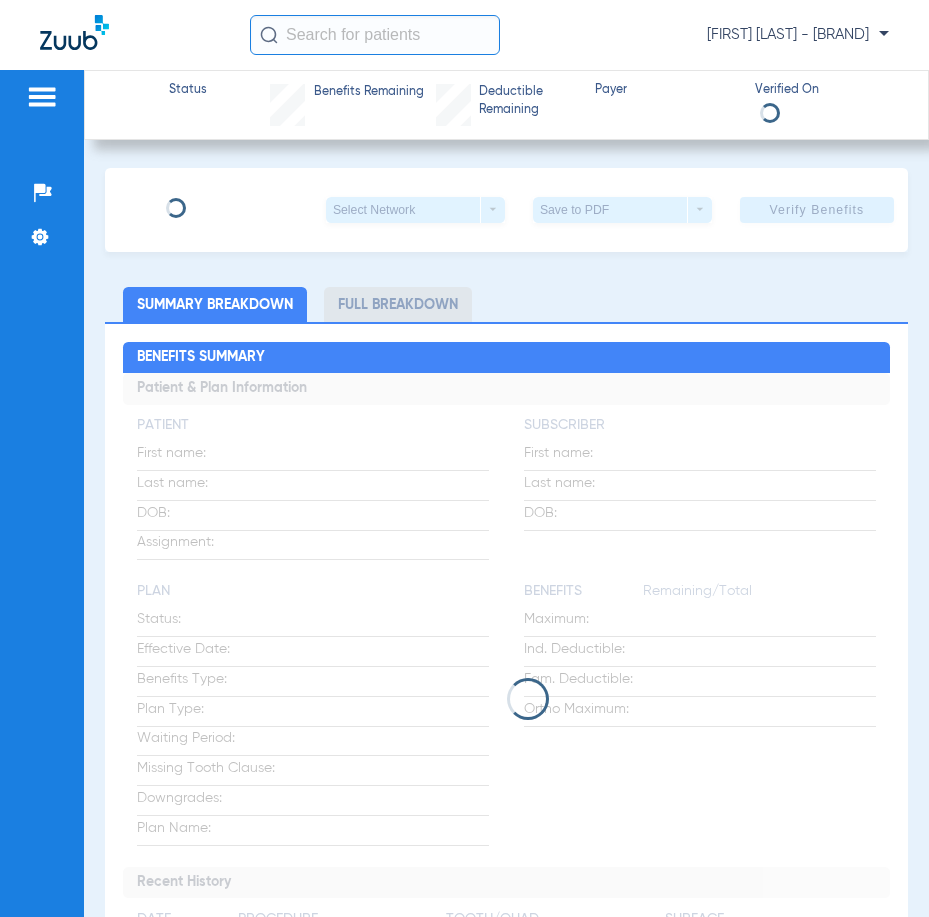 scroll, scrollTop: 0, scrollLeft: 0, axis: both 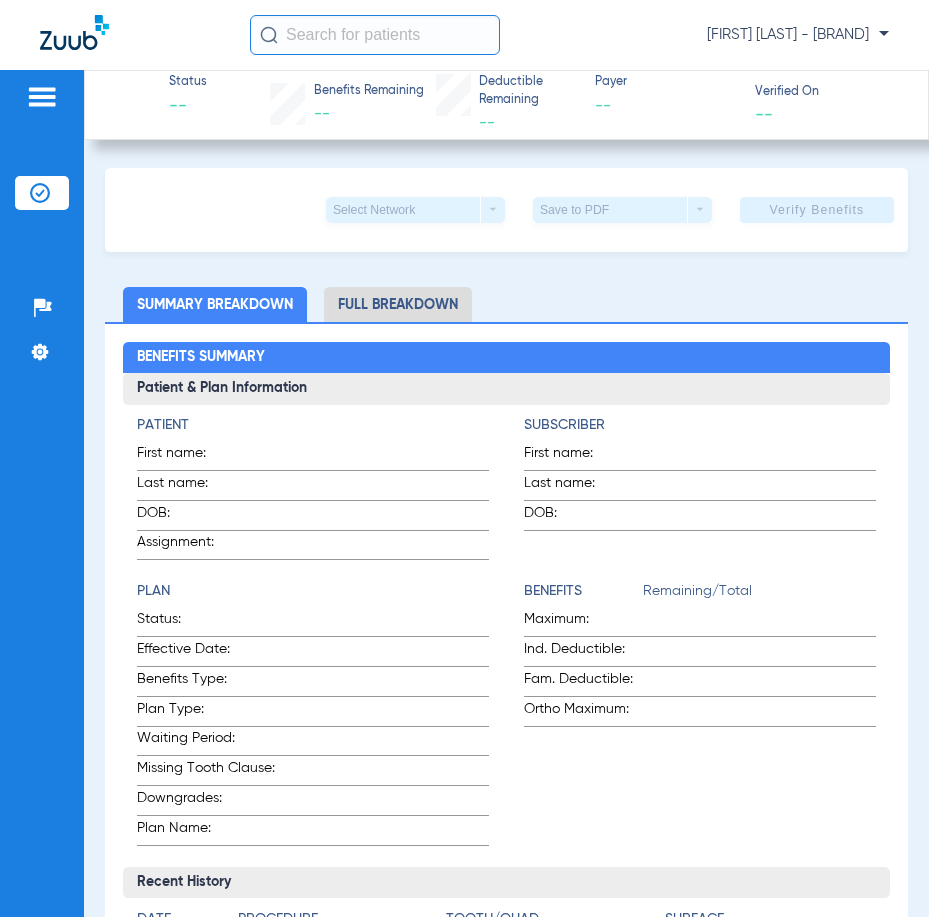 click 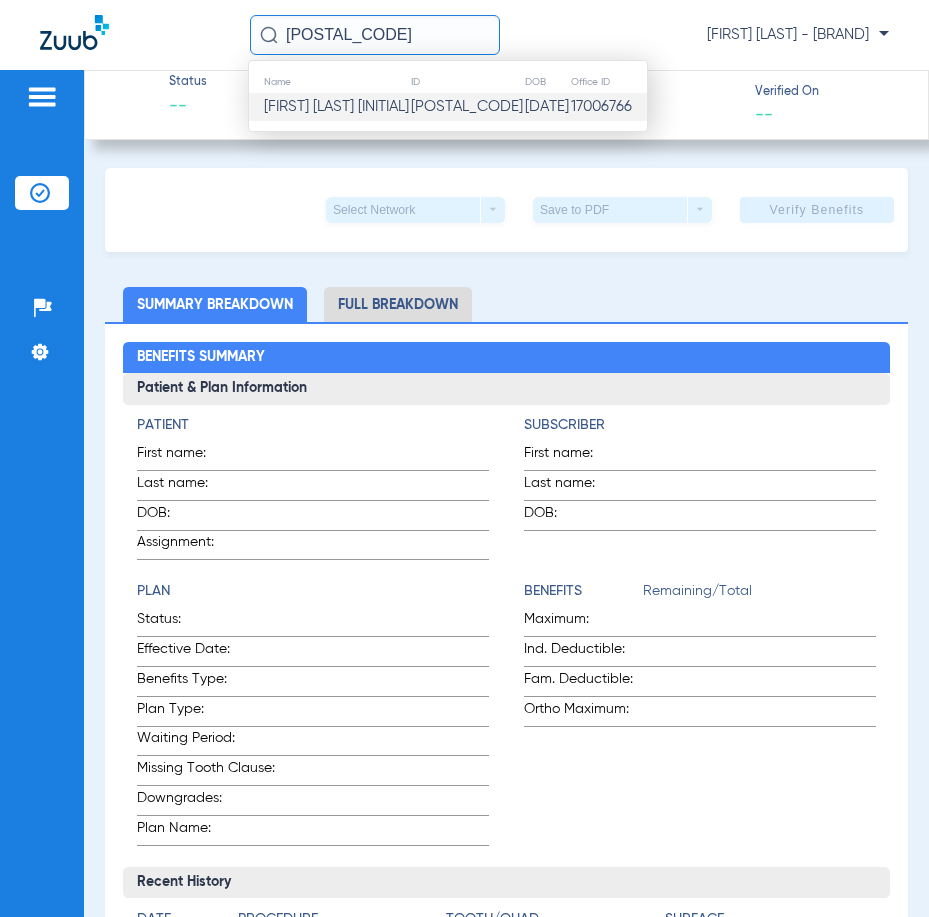 type on "[POSTAL_CODE]" 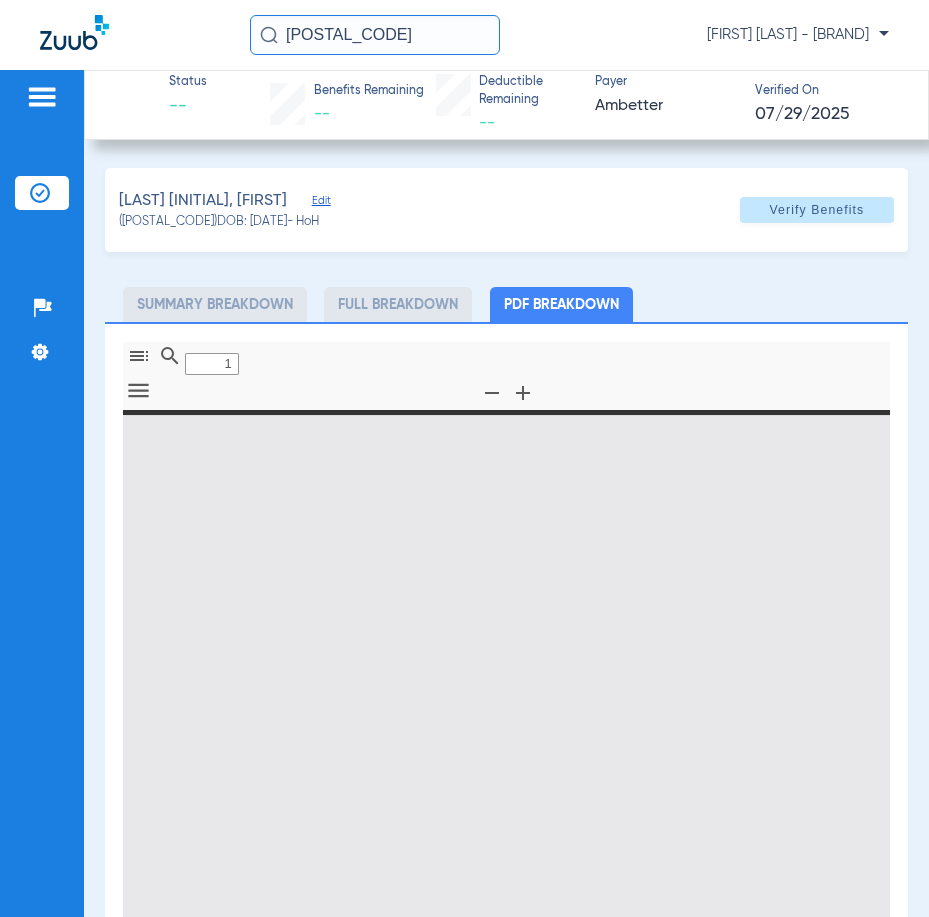 type on "0" 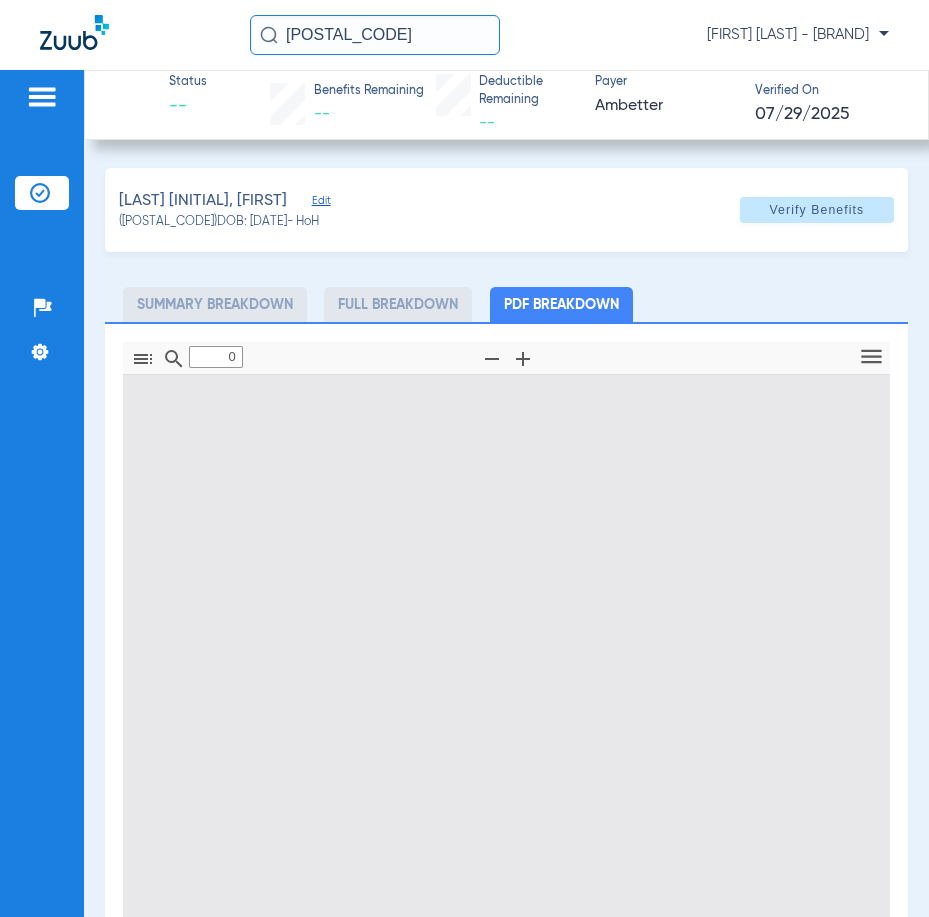 type on "1" 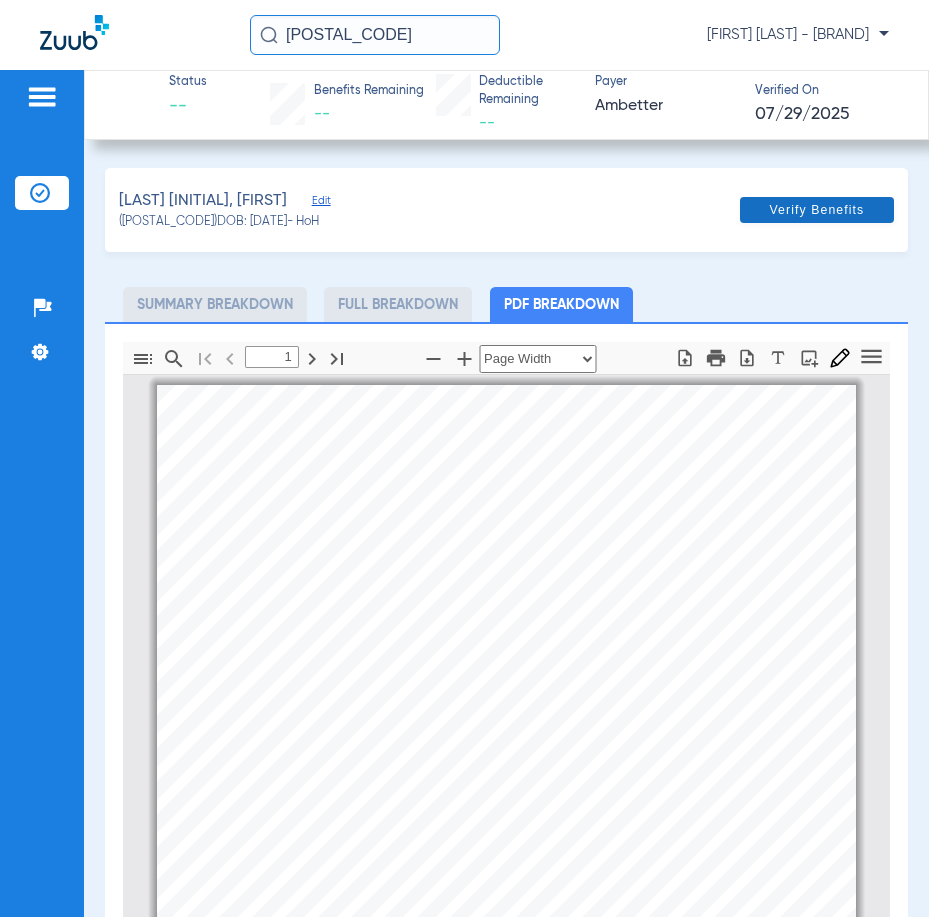 scroll, scrollTop: 10, scrollLeft: 0, axis: vertical 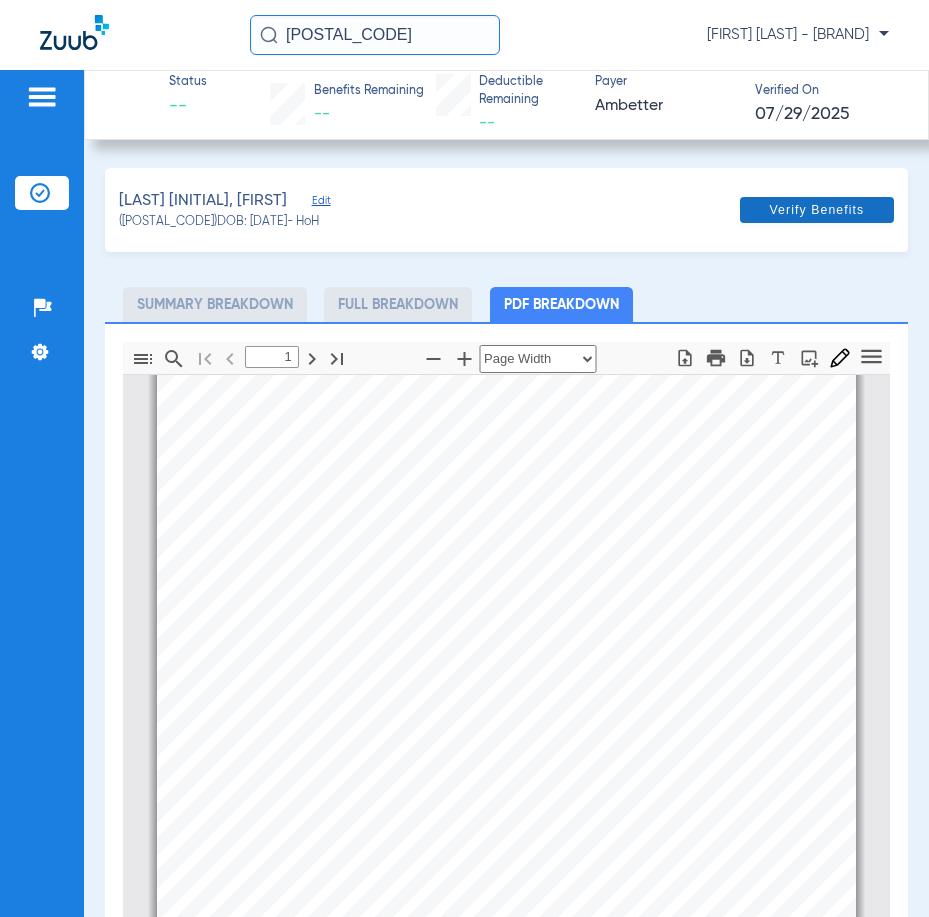 click on "Verify Benefits" 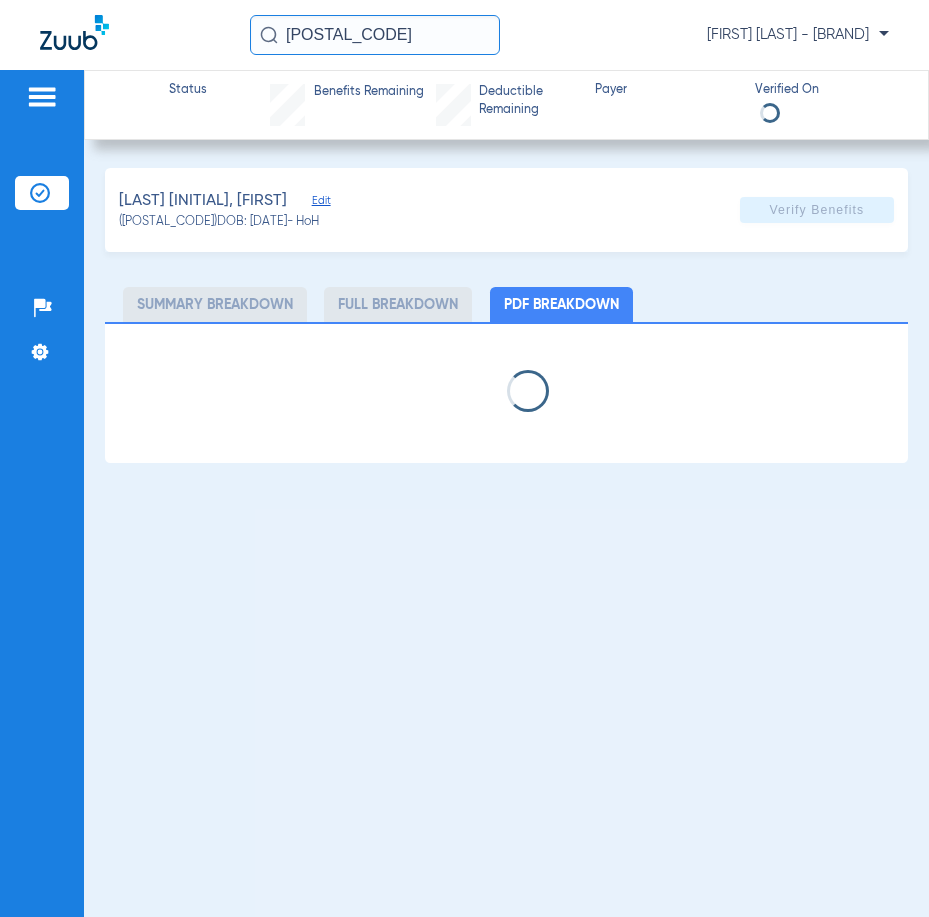 select on "page-width" 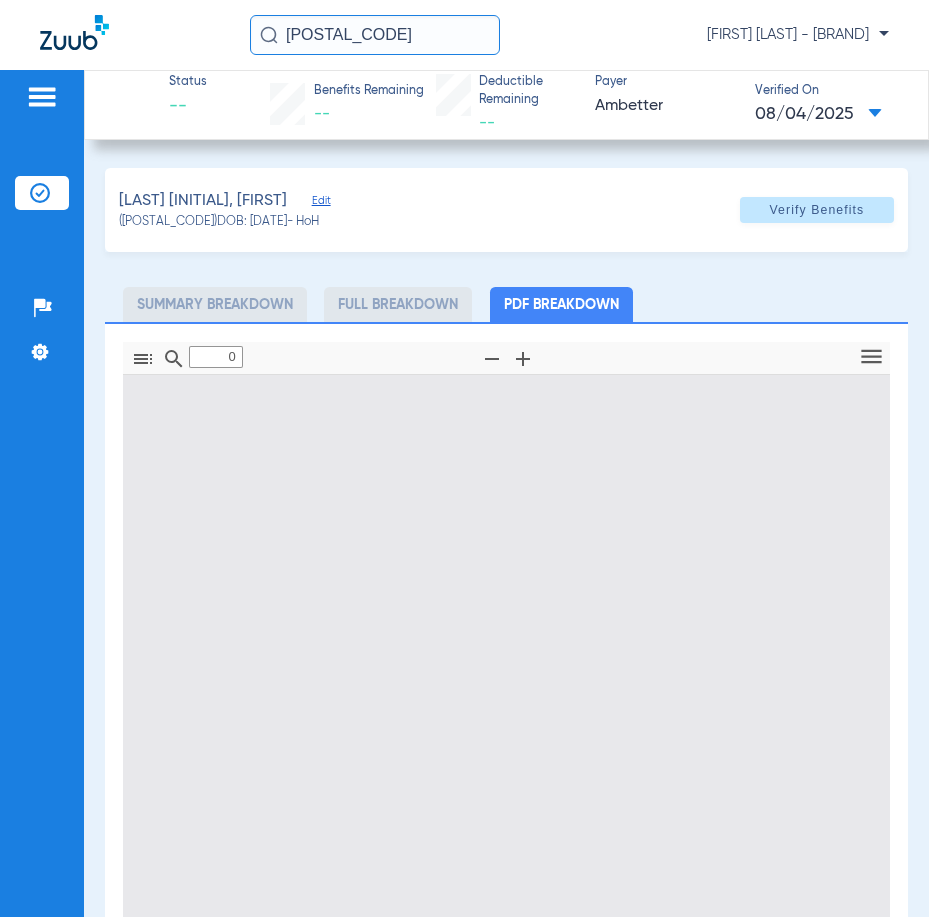 type on "1" 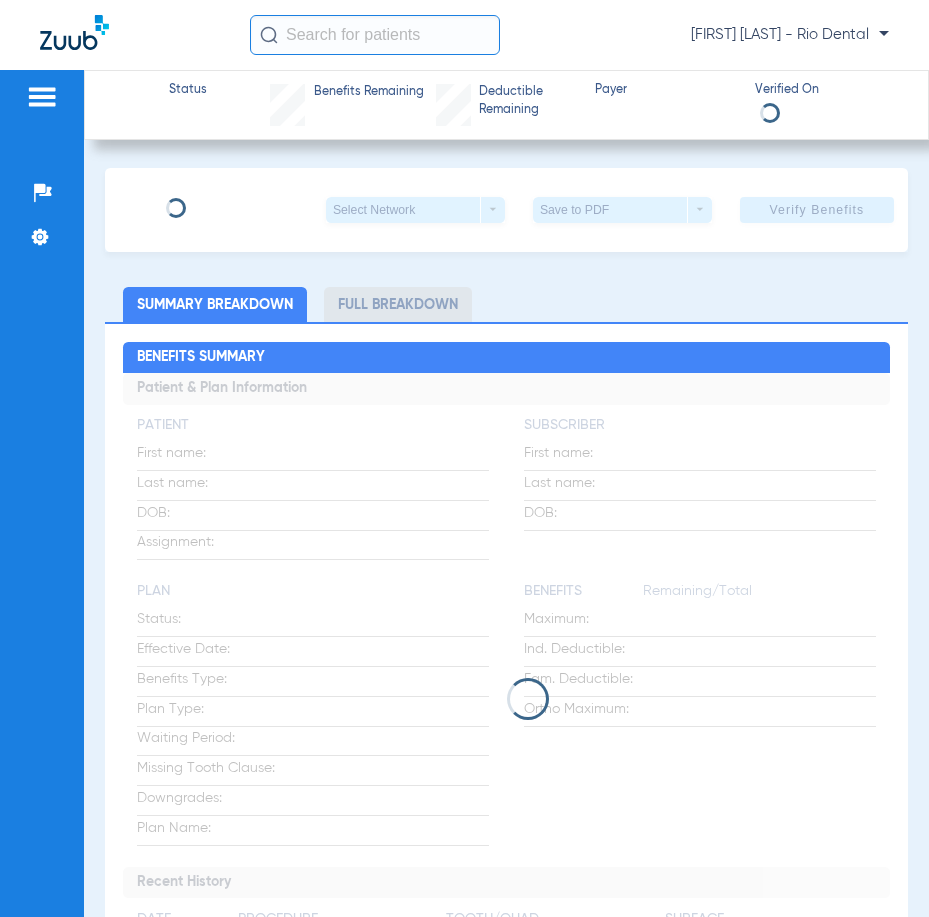 scroll, scrollTop: 0, scrollLeft: 0, axis: both 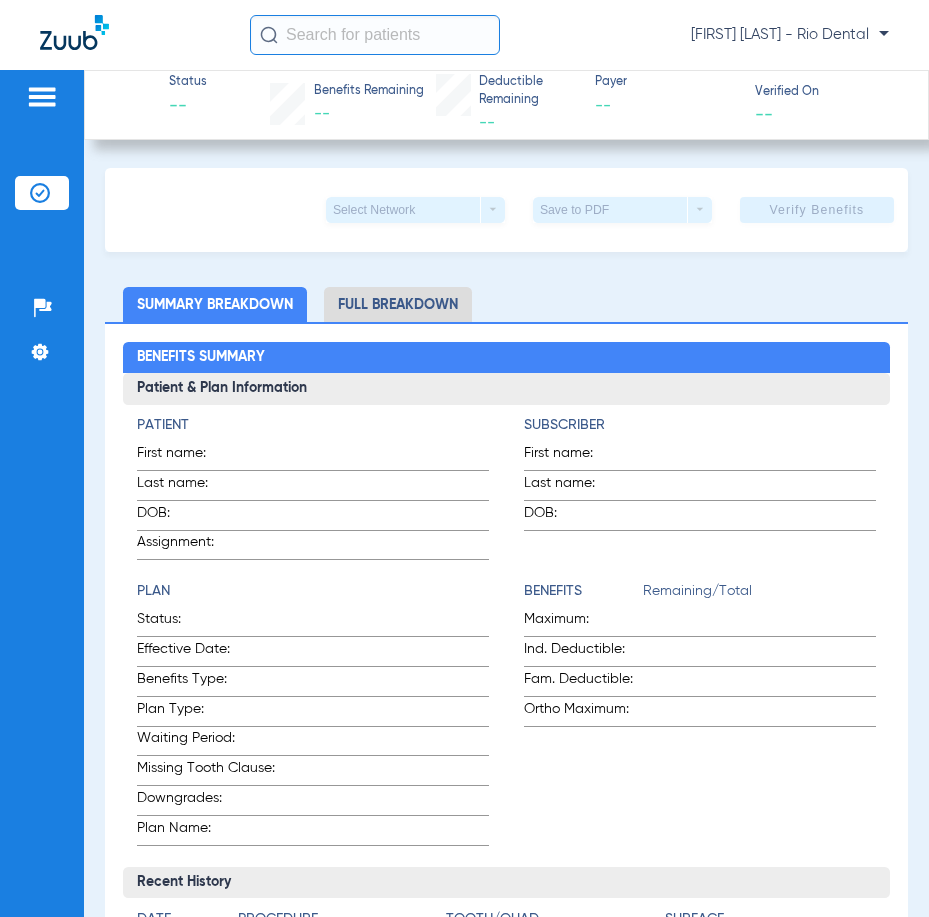 click 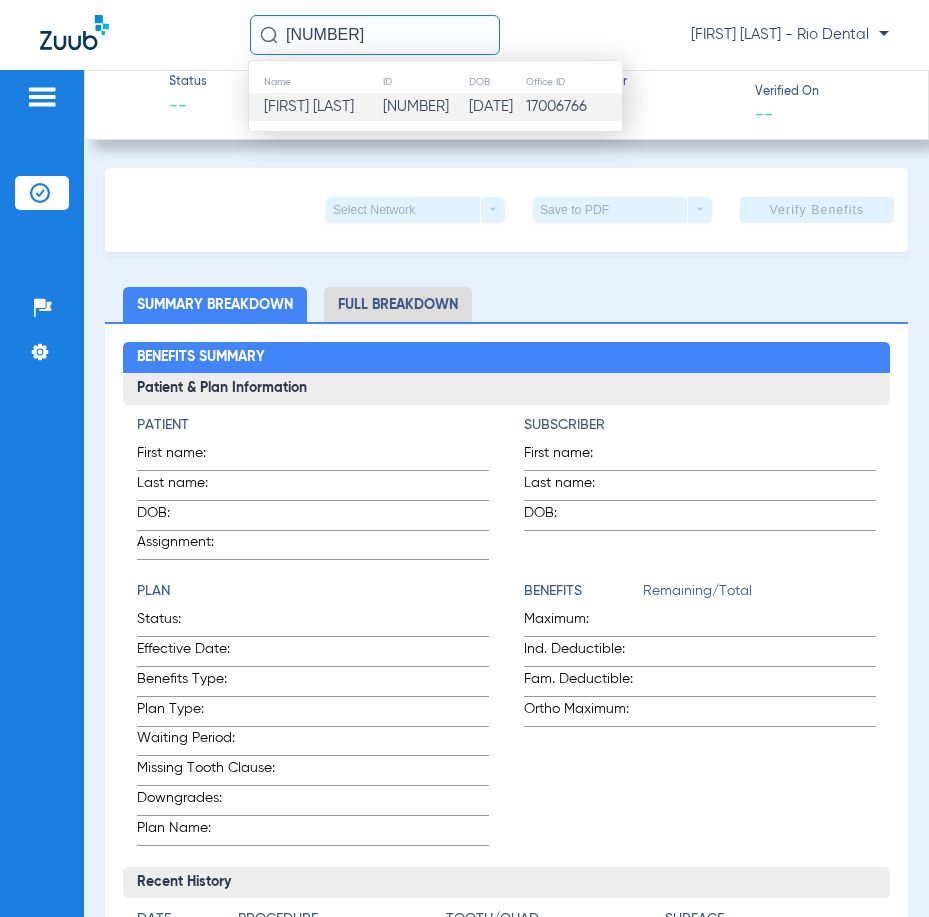type on "130633" 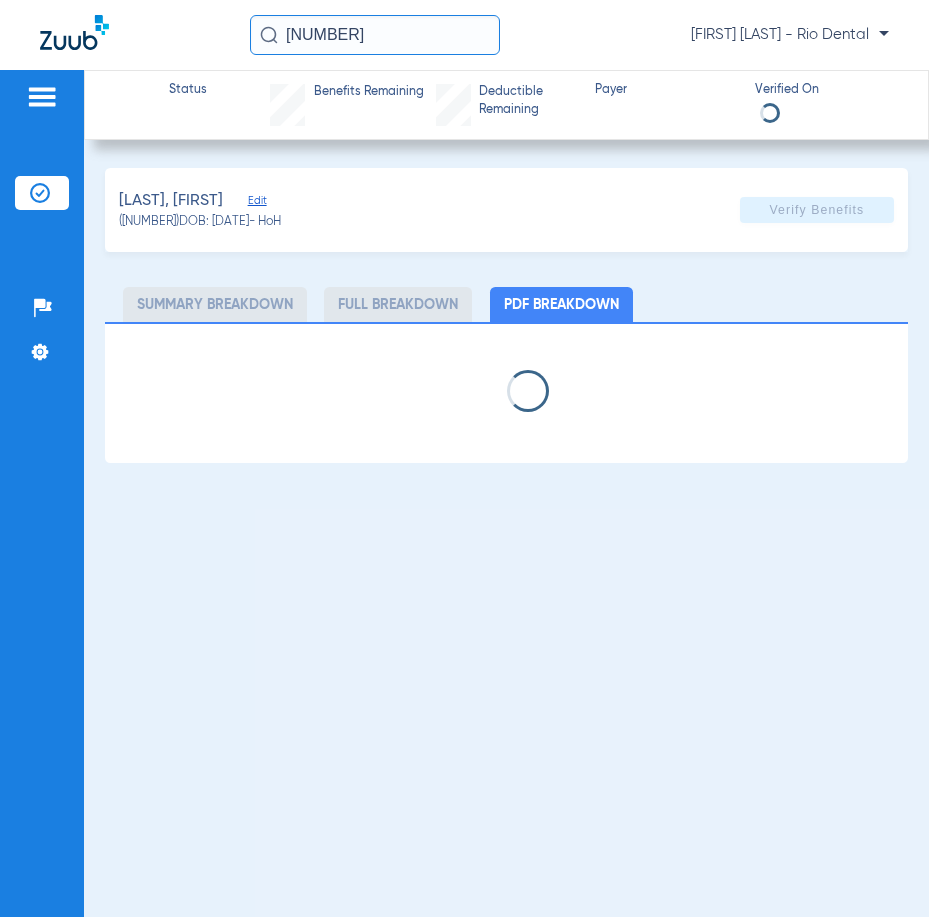 select on "page-width" 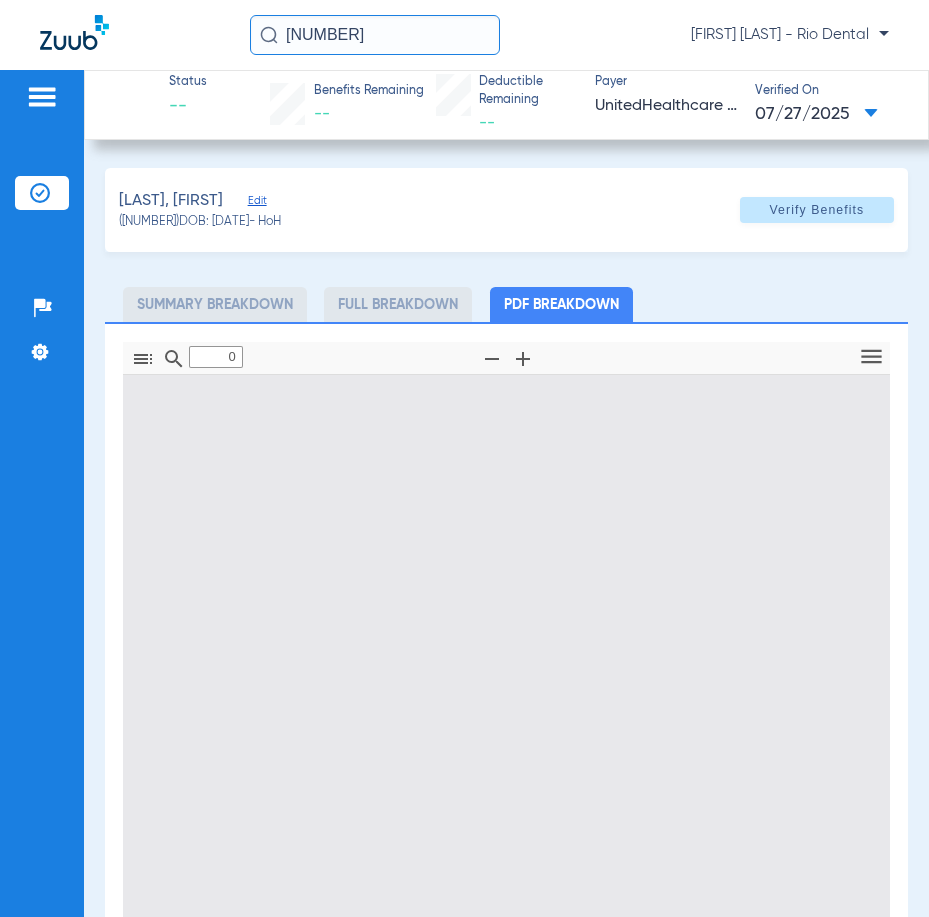 type on "1" 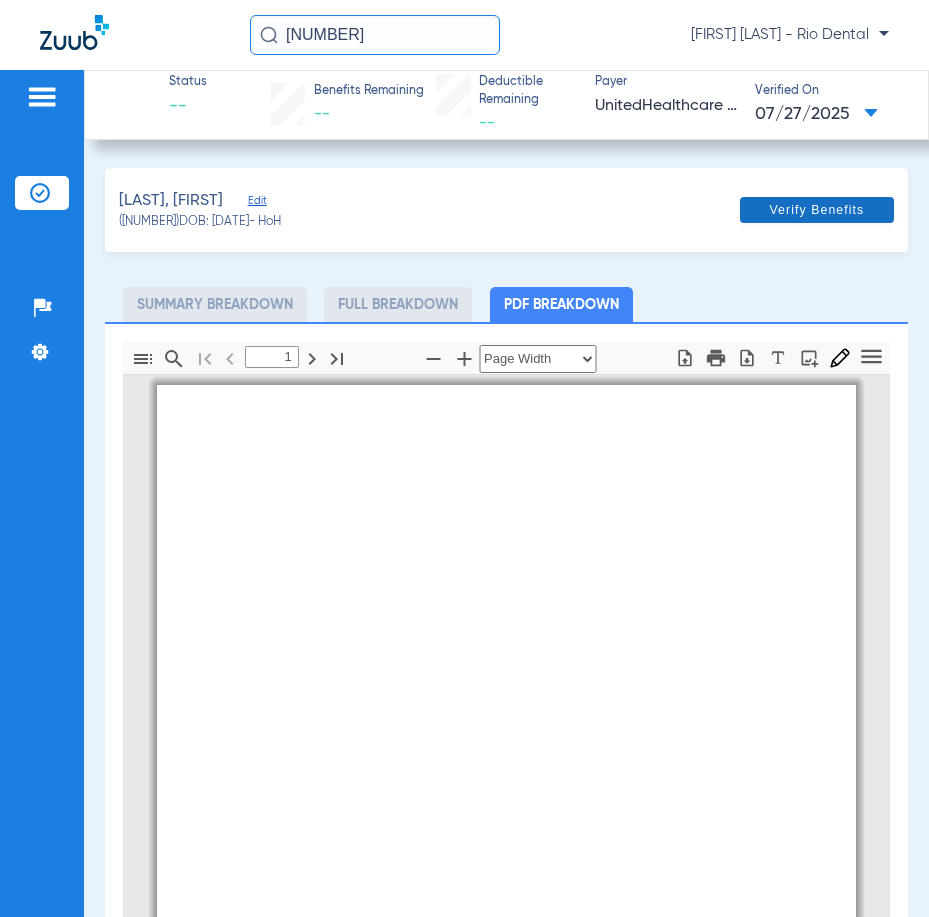 scroll, scrollTop: 10, scrollLeft: 0, axis: vertical 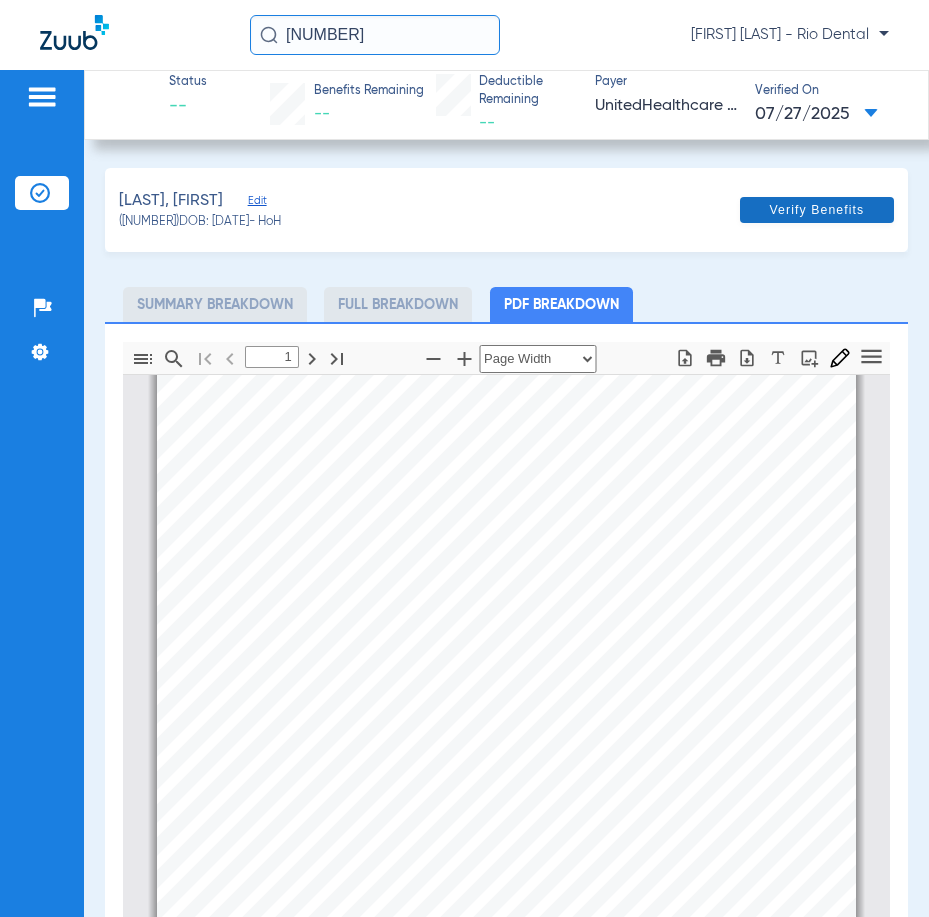 click on "Verify Benefits" 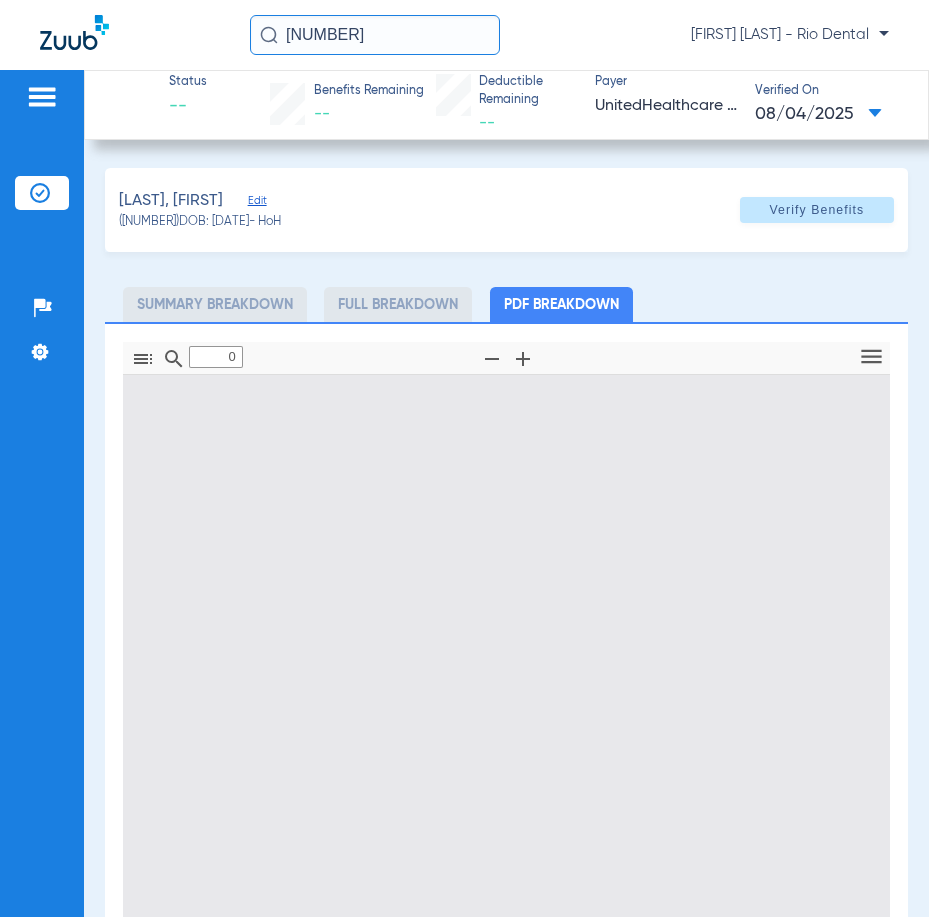 type on "1" 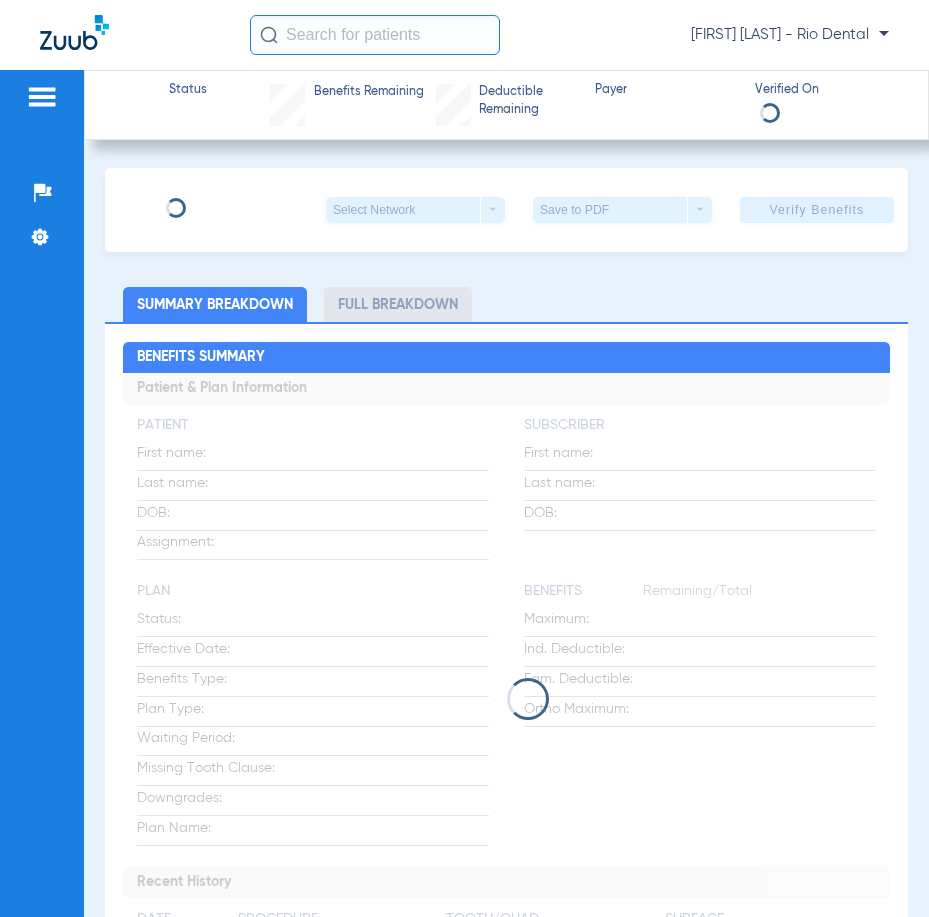 scroll, scrollTop: 0, scrollLeft: 0, axis: both 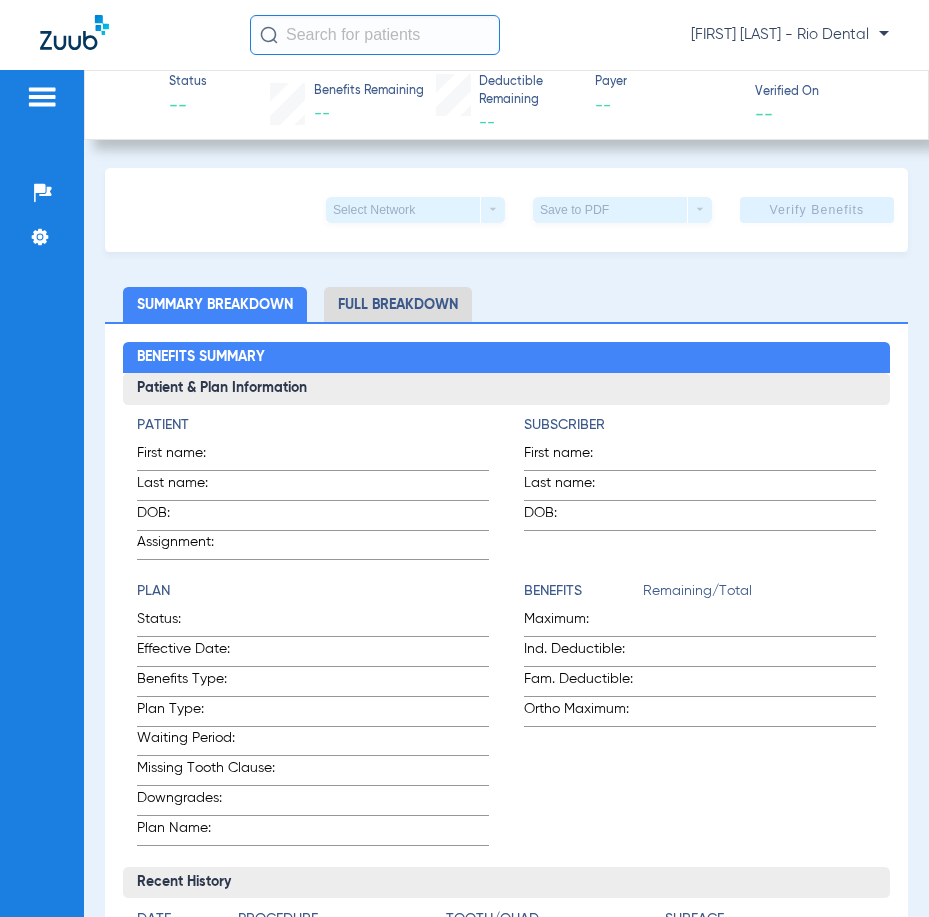 click 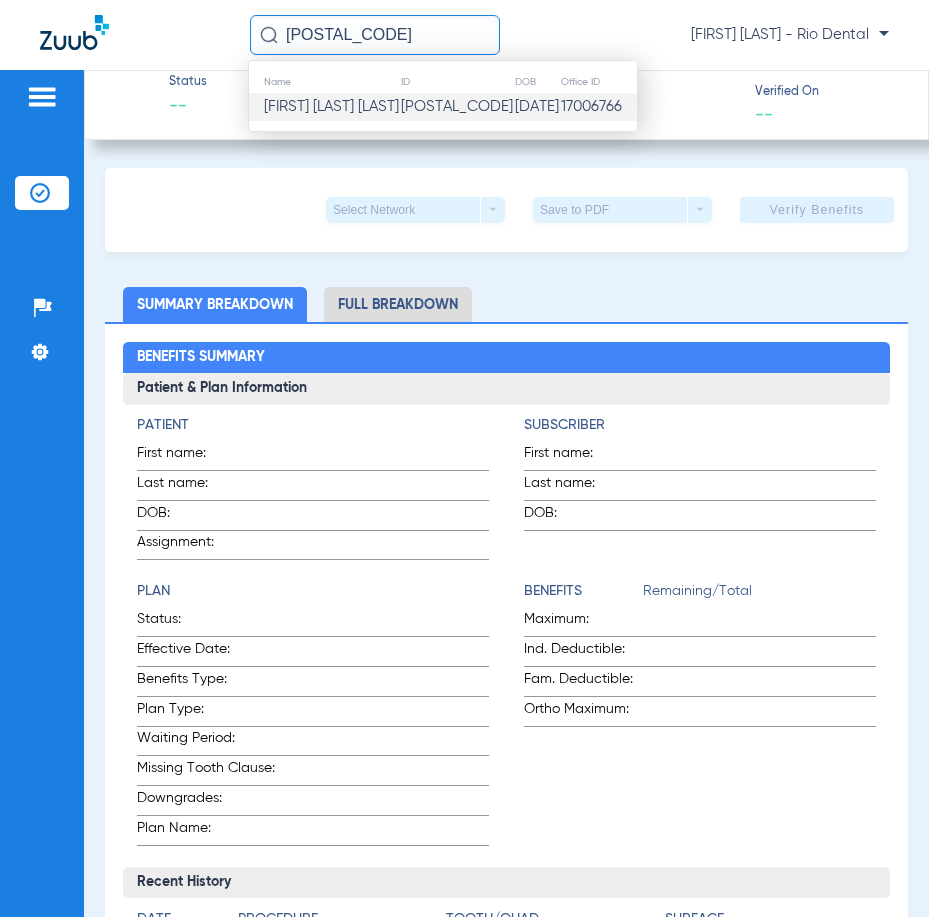 type on "[POSTAL_CODE]" 